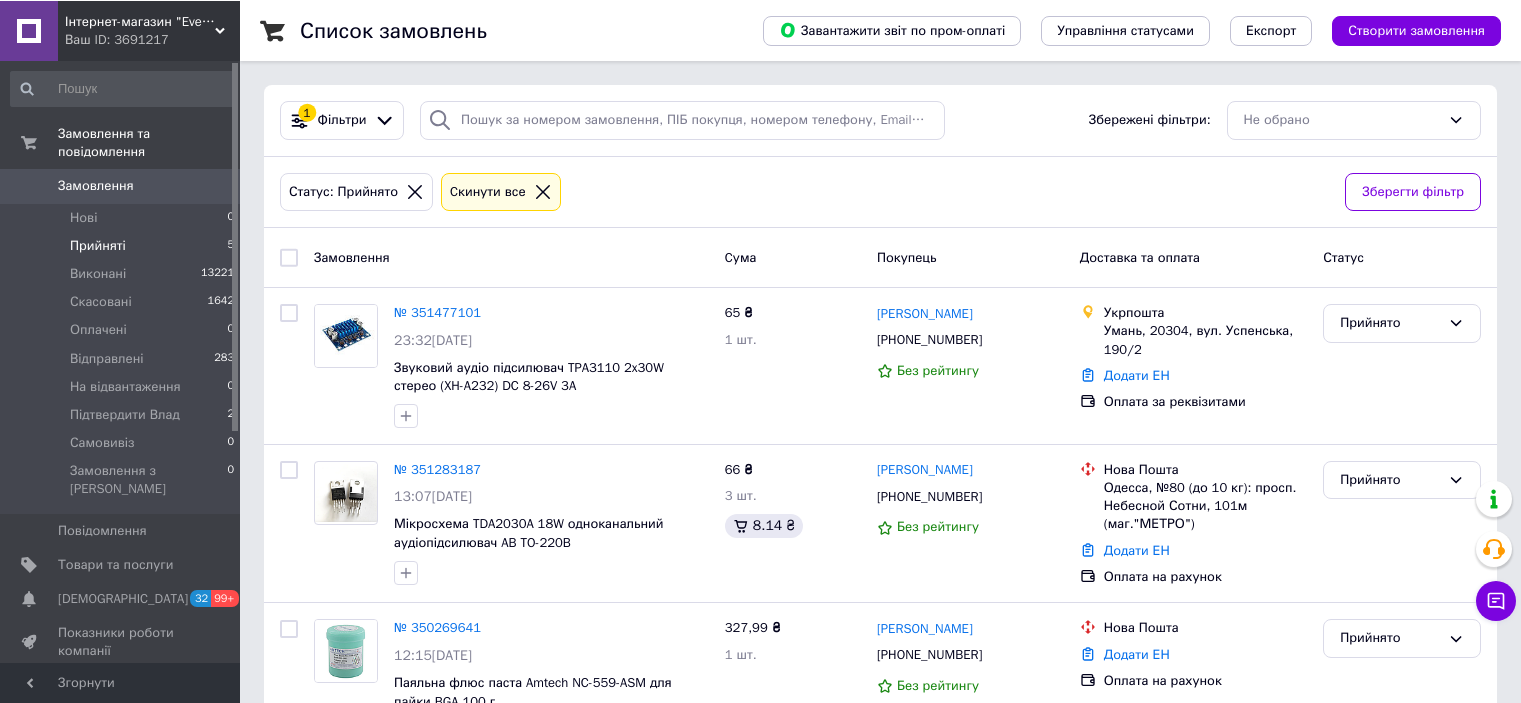 scroll, scrollTop: 0, scrollLeft: 0, axis: both 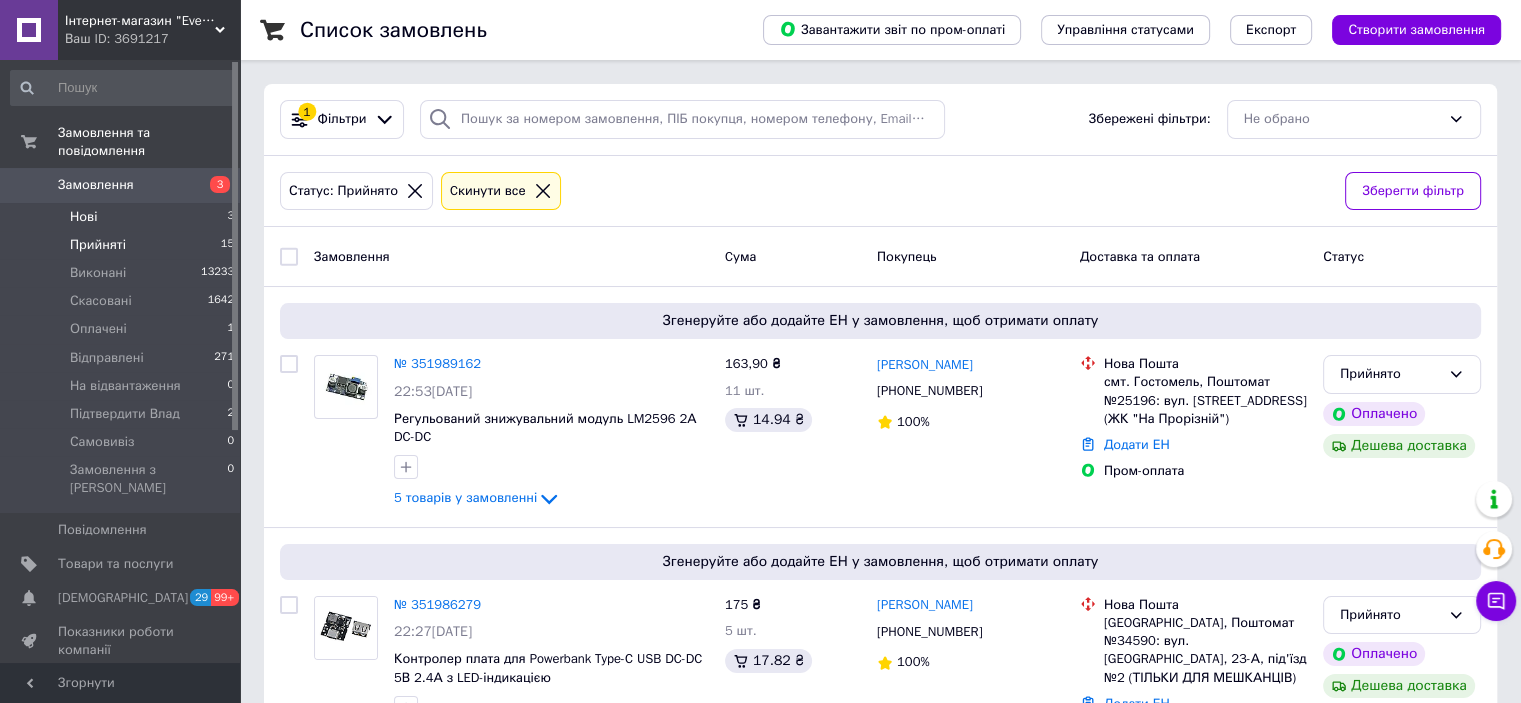 click on "Нові 3" at bounding box center [123, 217] 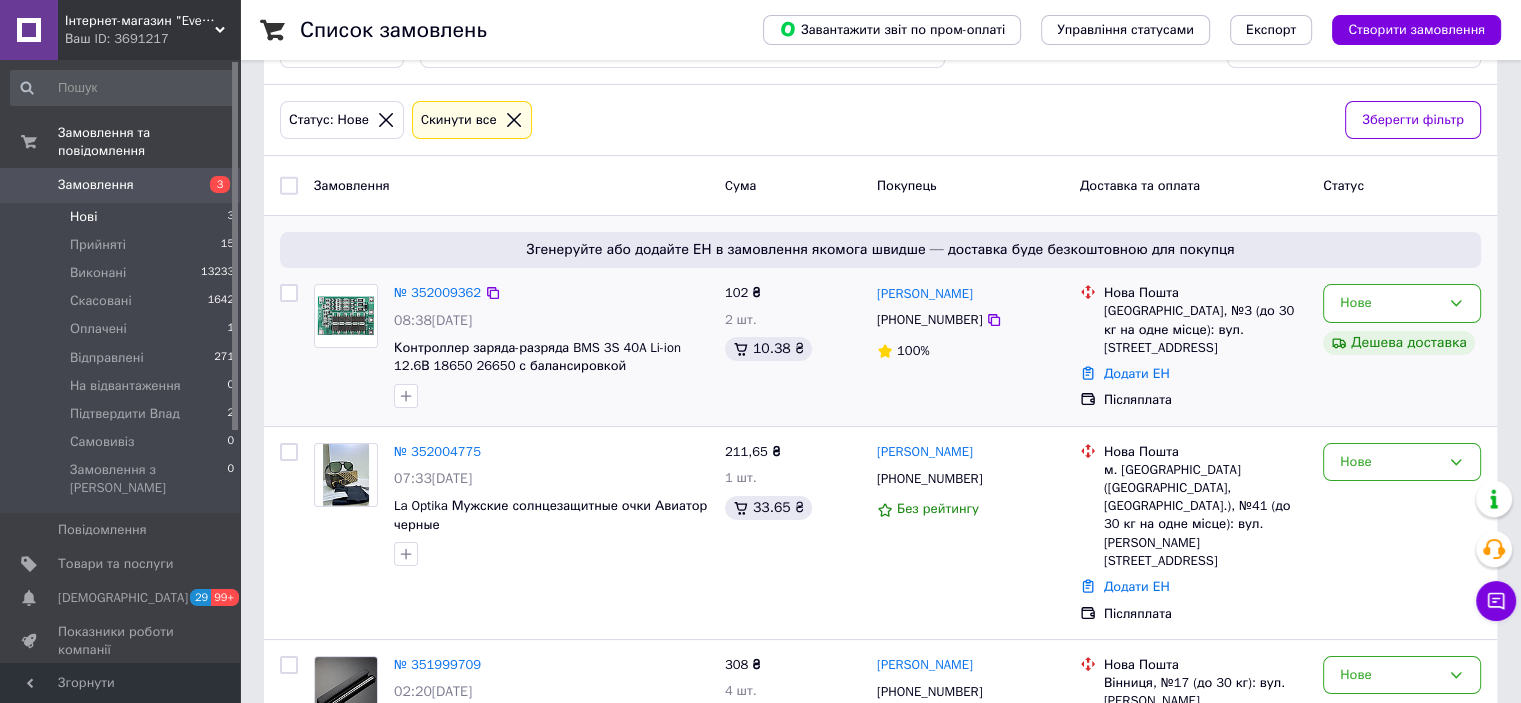 scroll, scrollTop: 143, scrollLeft: 0, axis: vertical 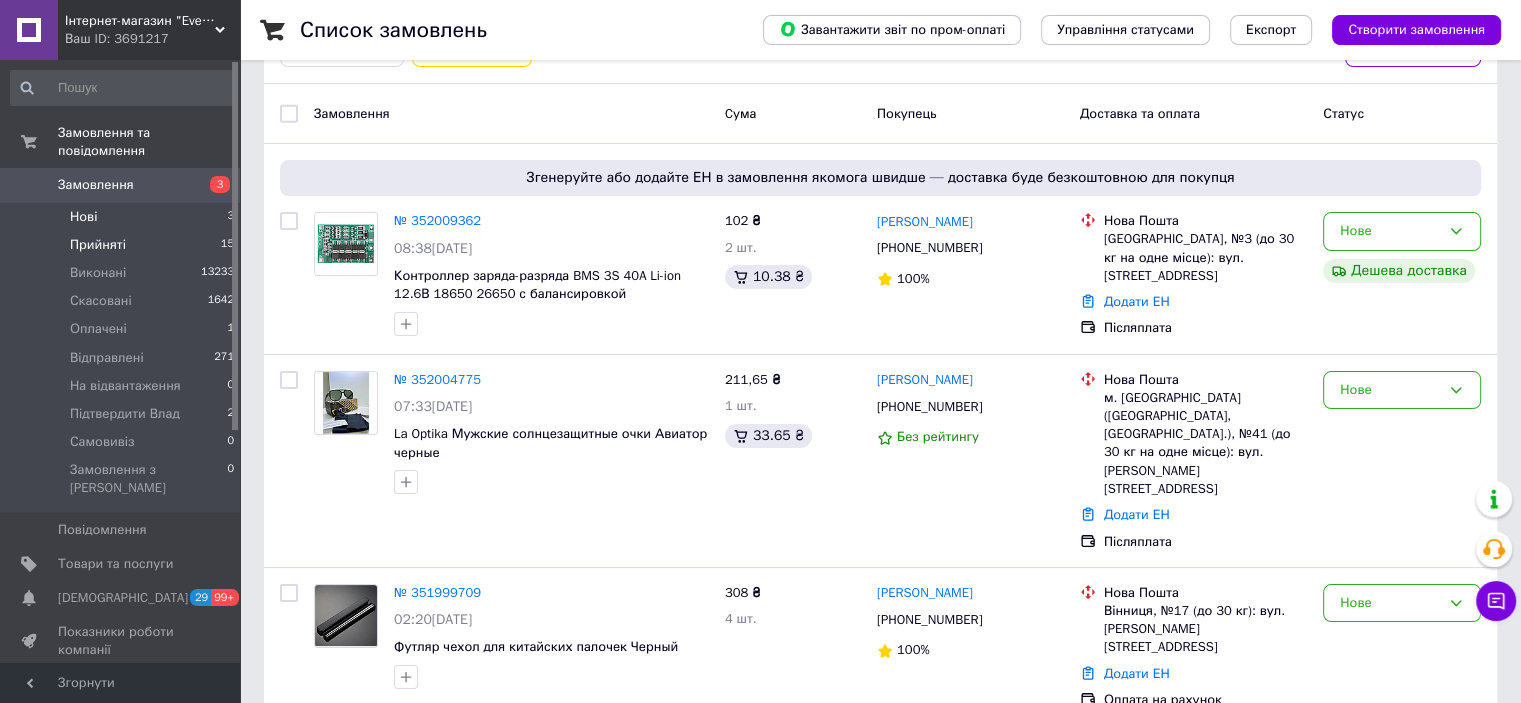 click on "Прийняті 15" at bounding box center (123, 245) 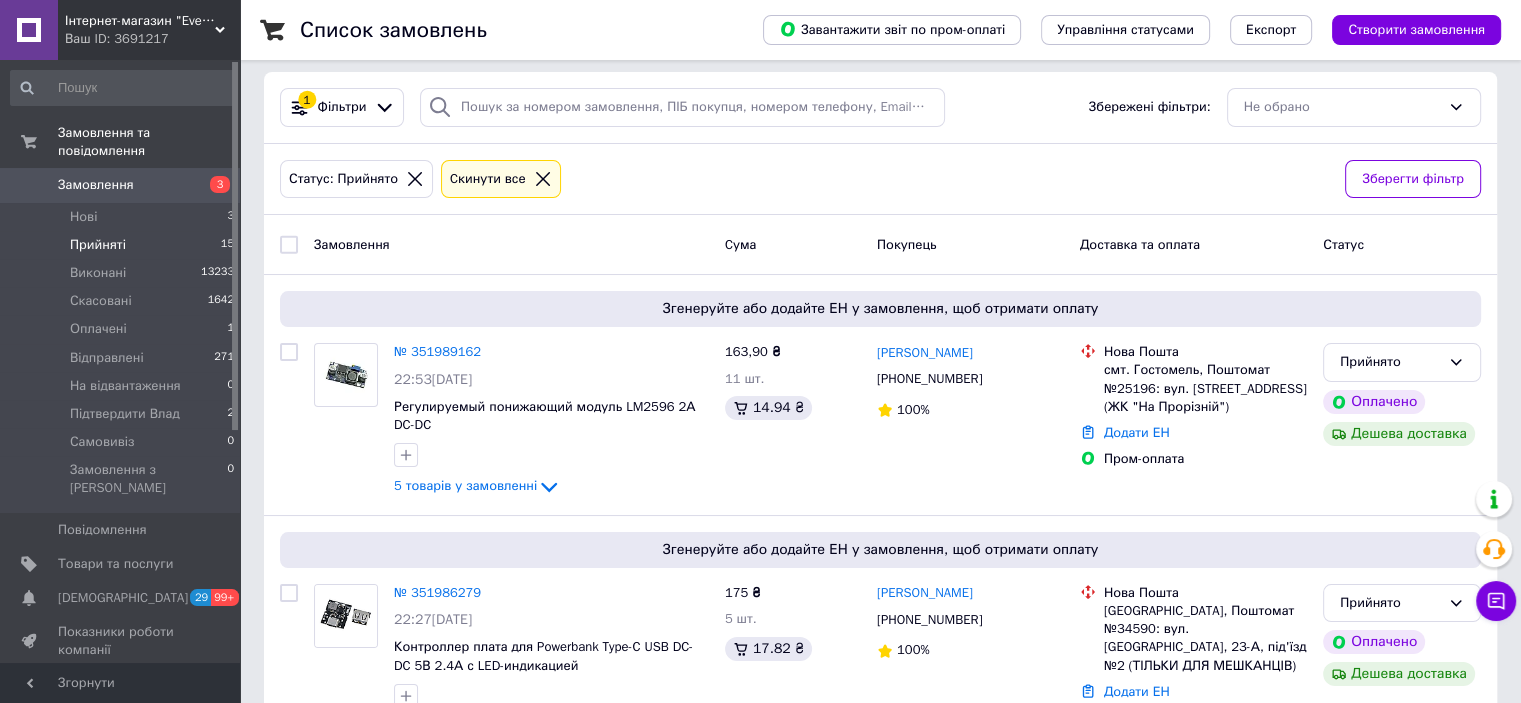 scroll, scrollTop: 0, scrollLeft: 0, axis: both 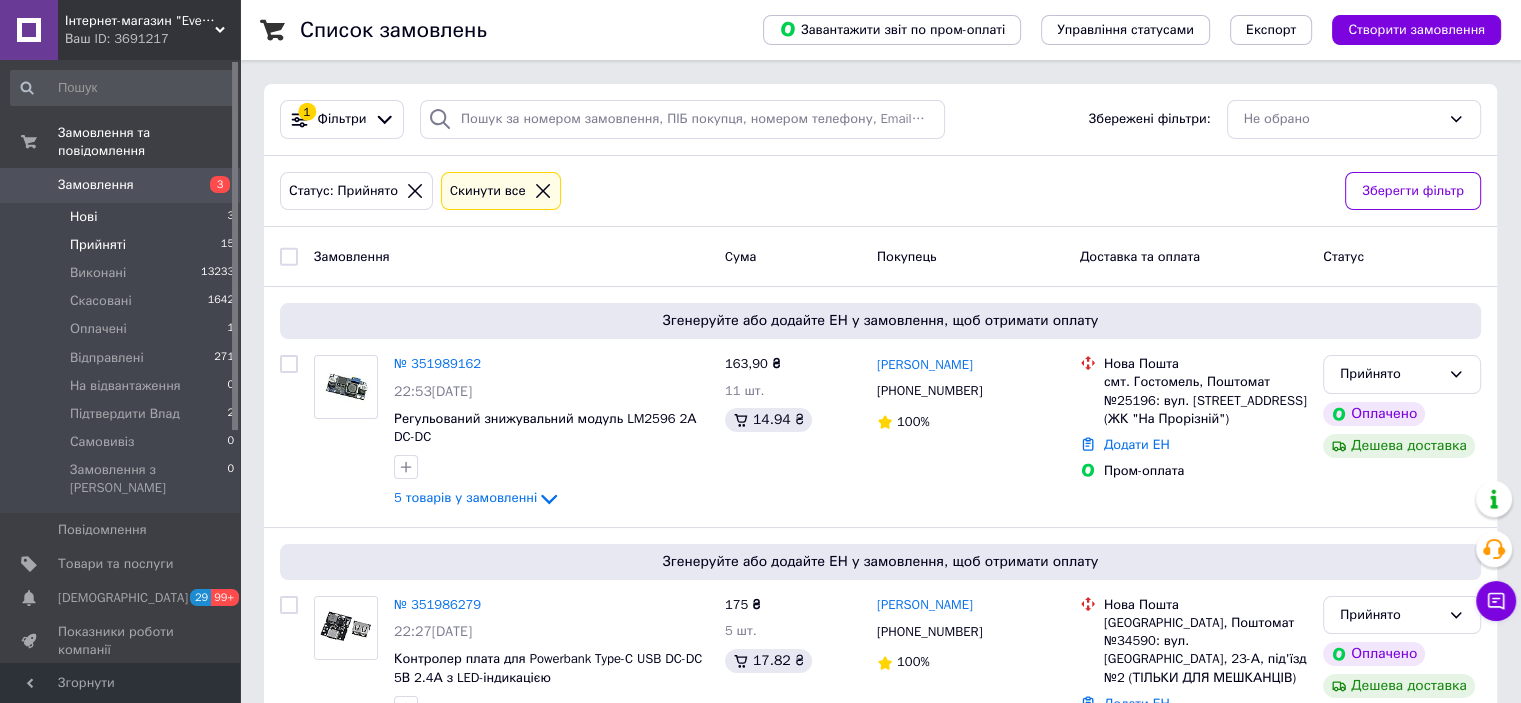 click on "Нові 3" at bounding box center [123, 217] 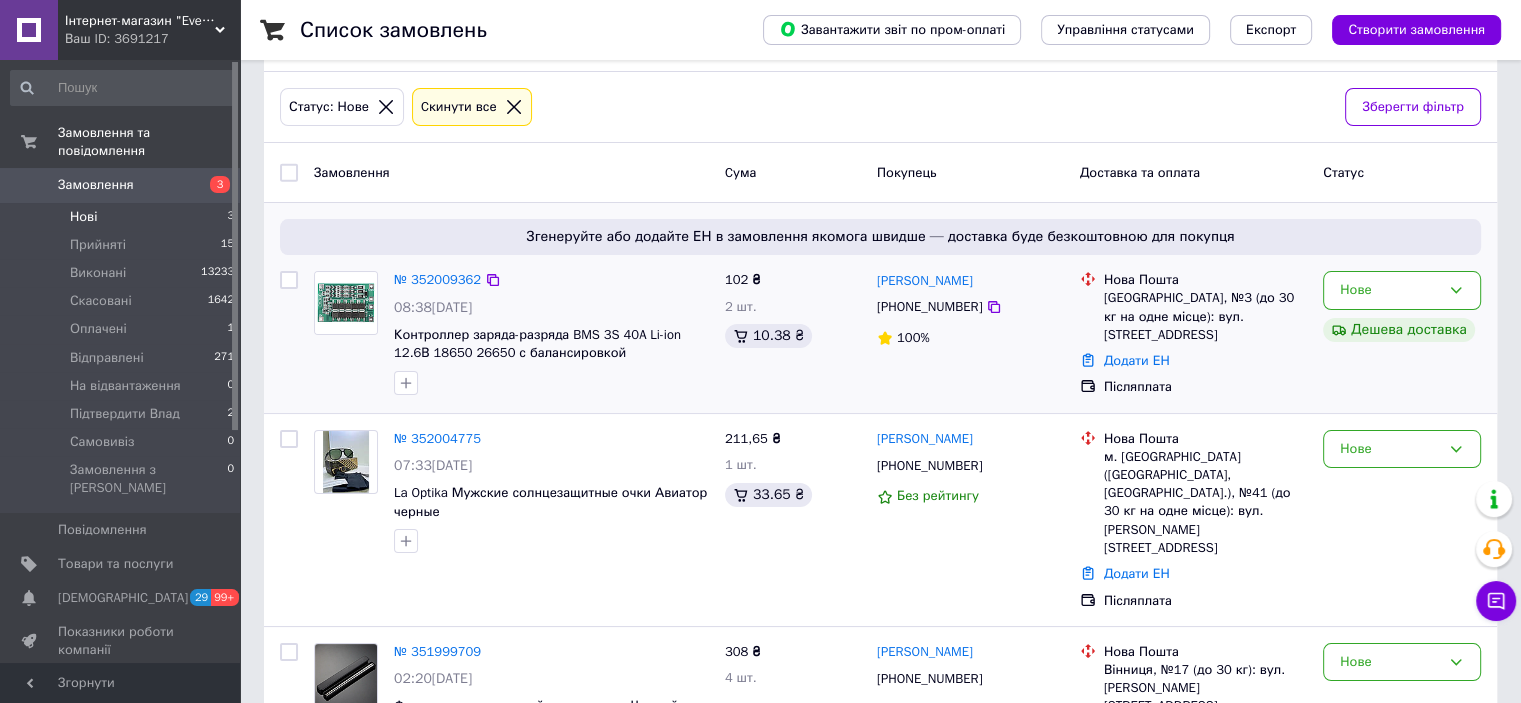 scroll, scrollTop: 0, scrollLeft: 0, axis: both 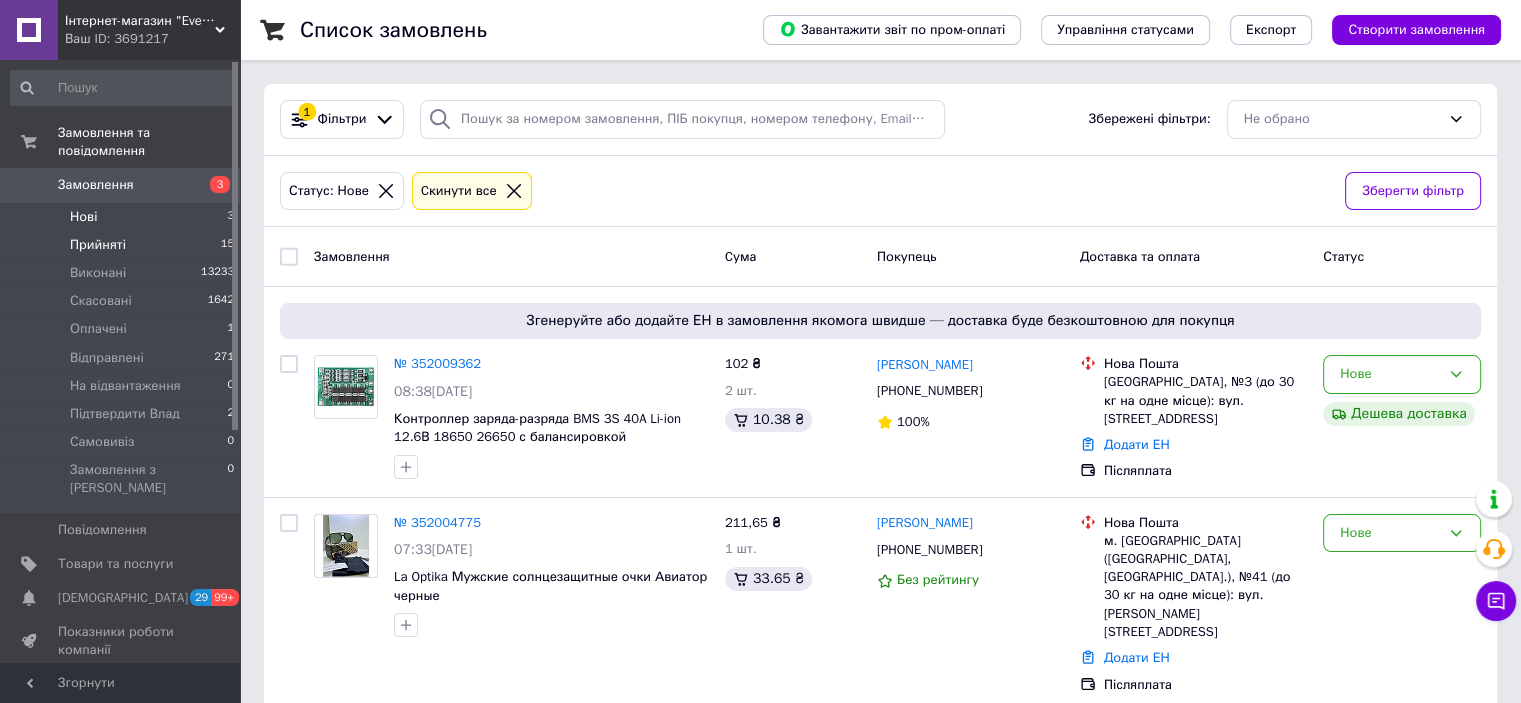 click on "Прийняті 15" at bounding box center [123, 245] 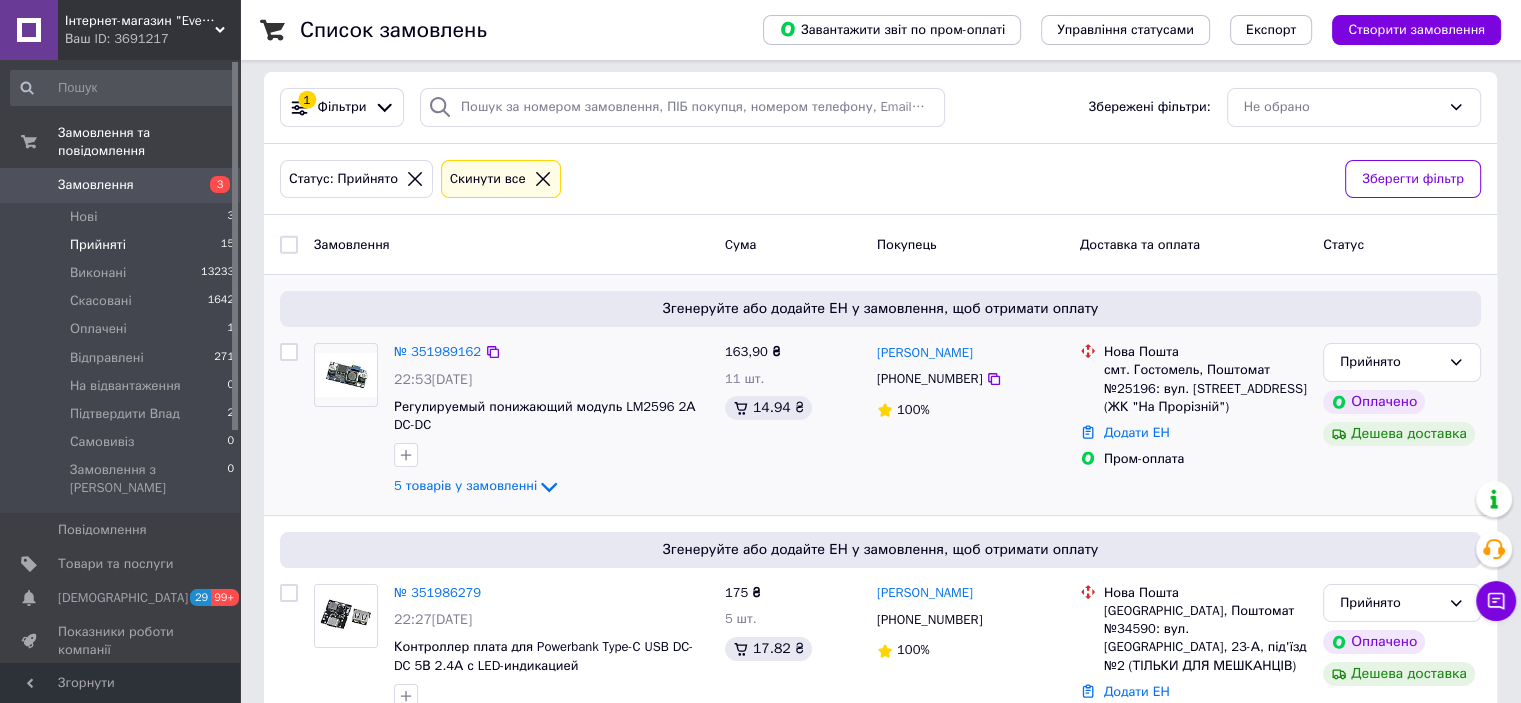 scroll, scrollTop: 0, scrollLeft: 0, axis: both 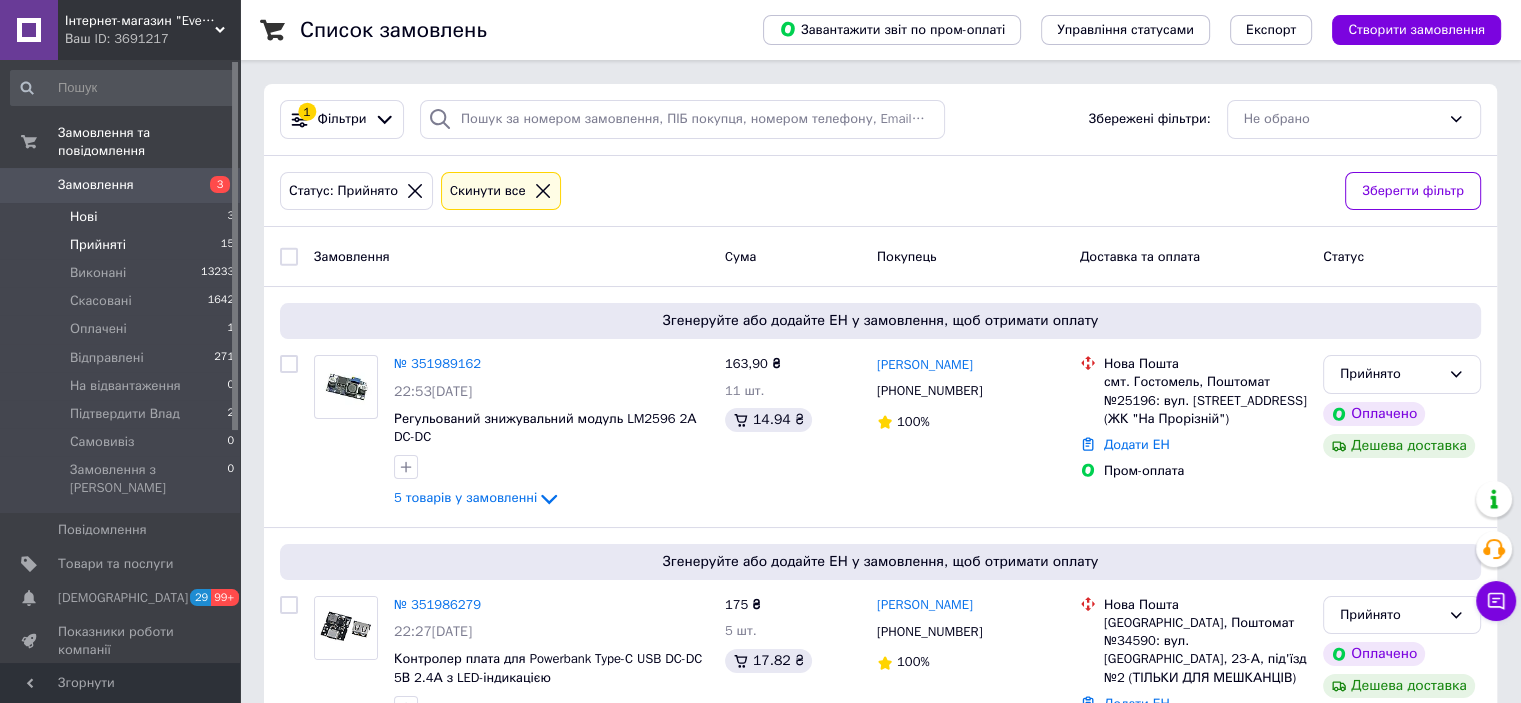 click on "Нові 3" at bounding box center [123, 217] 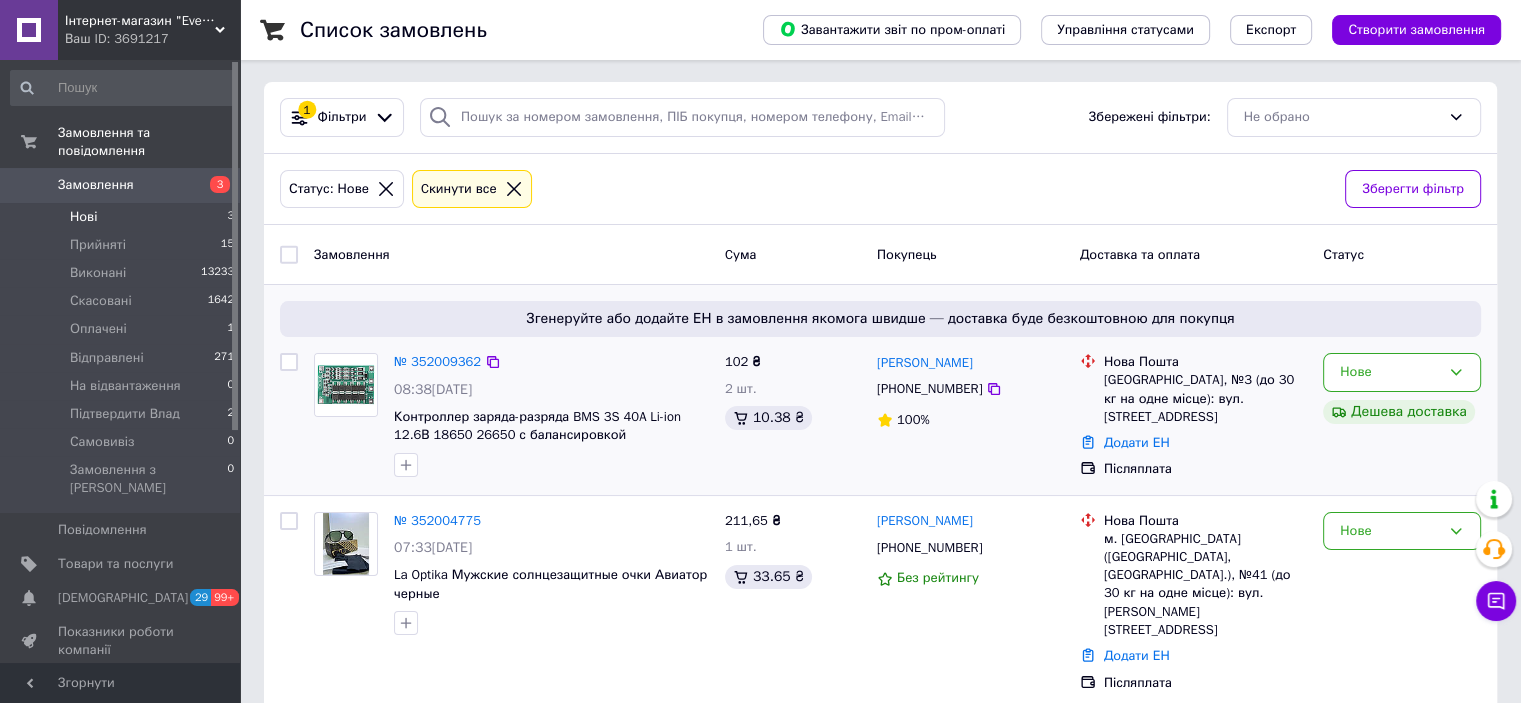 scroll, scrollTop: 0, scrollLeft: 0, axis: both 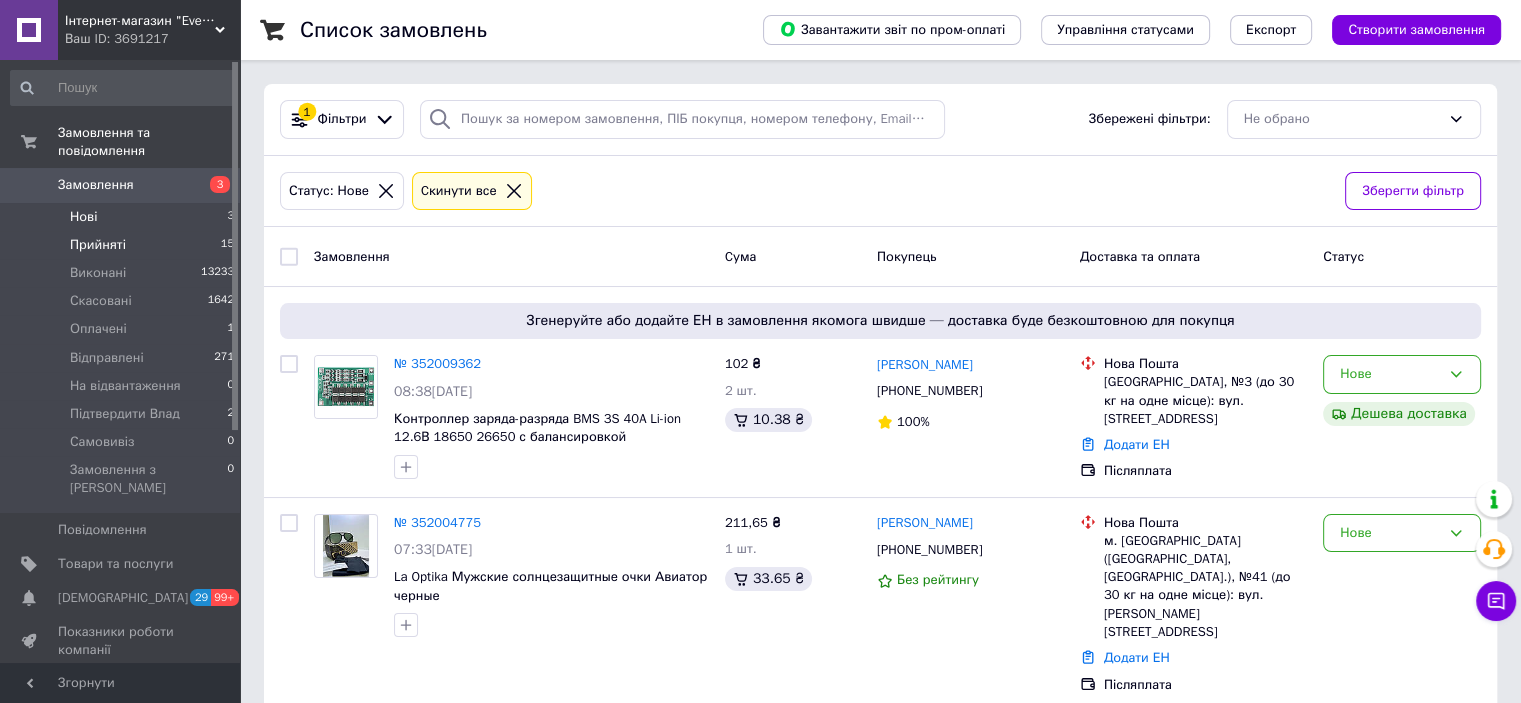 click on "Прийняті" at bounding box center [98, 245] 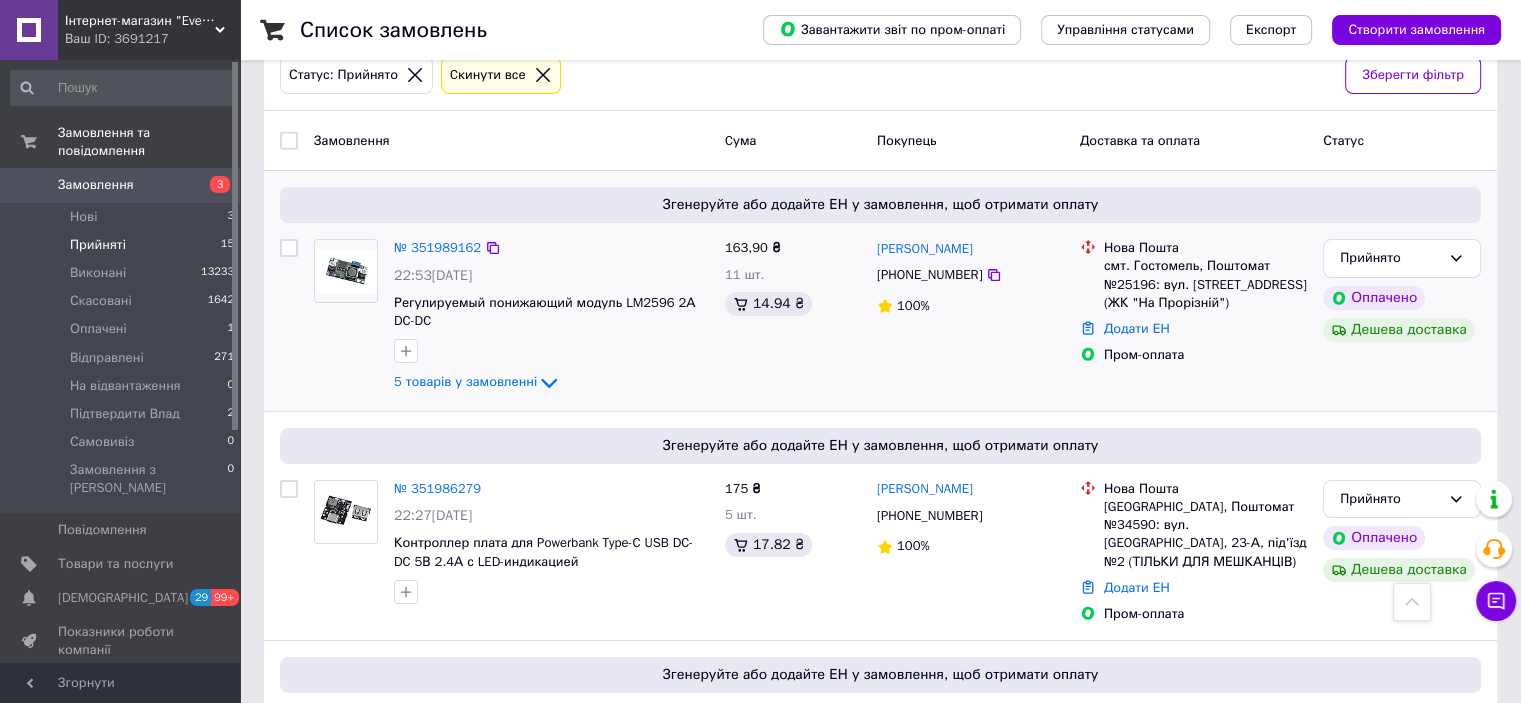 scroll, scrollTop: 0, scrollLeft: 0, axis: both 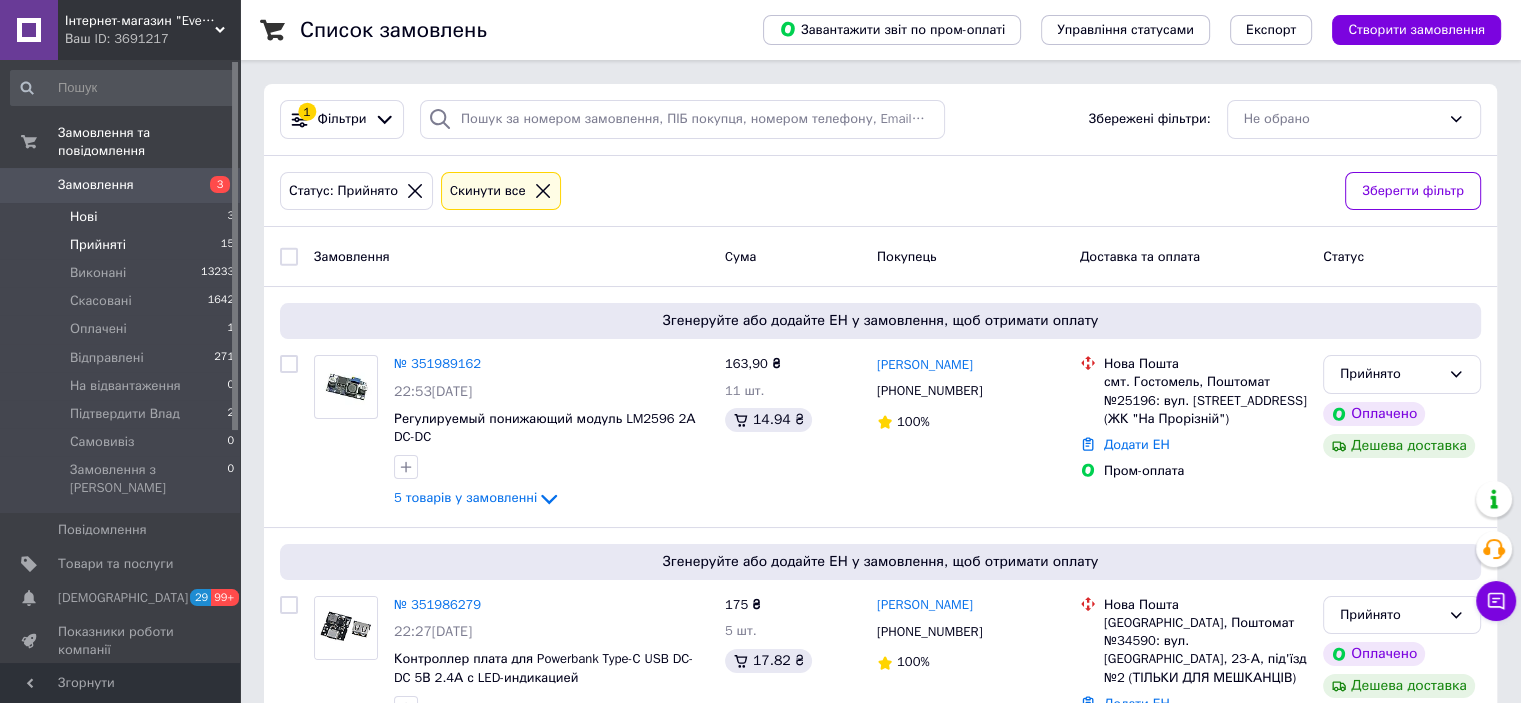 click on "Нові 3" at bounding box center [123, 217] 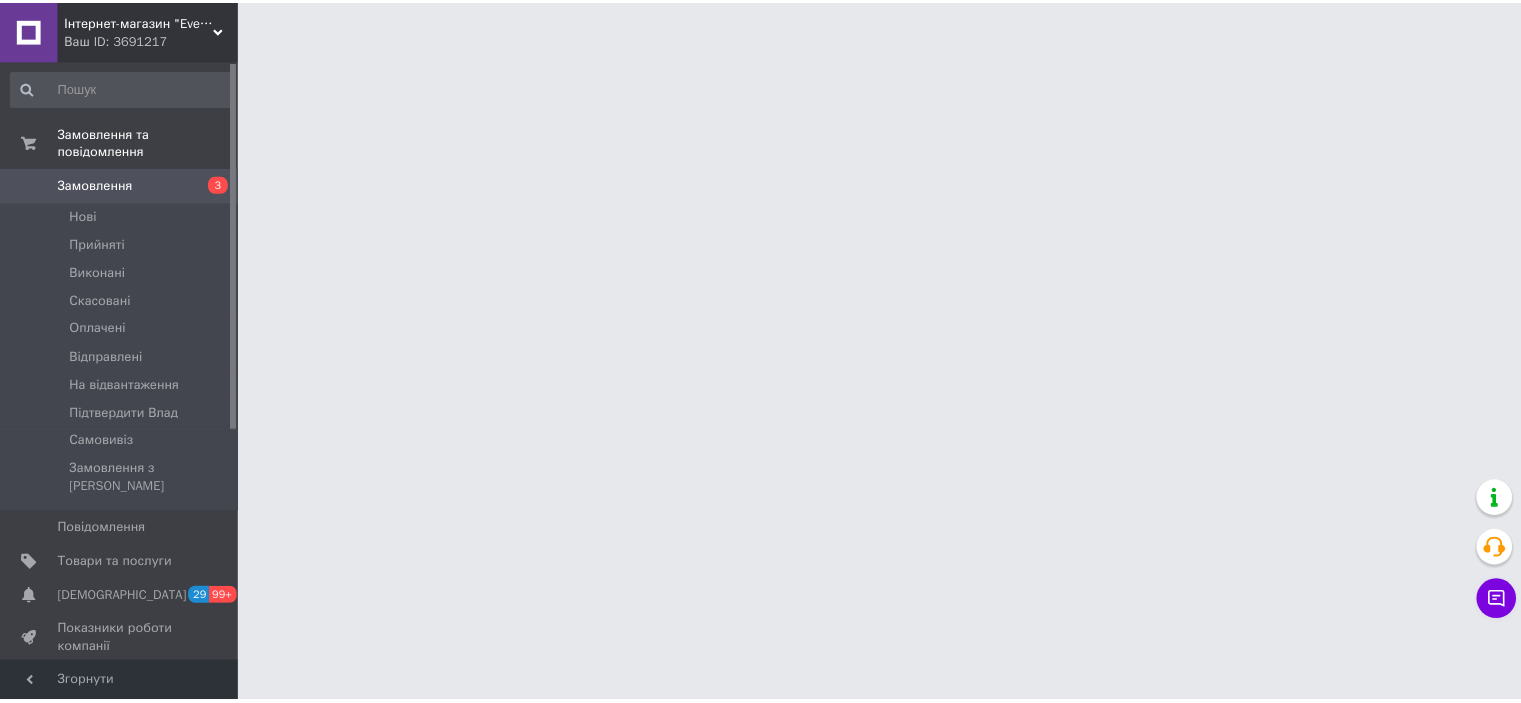 scroll, scrollTop: 0, scrollLeft: 0, axis: both 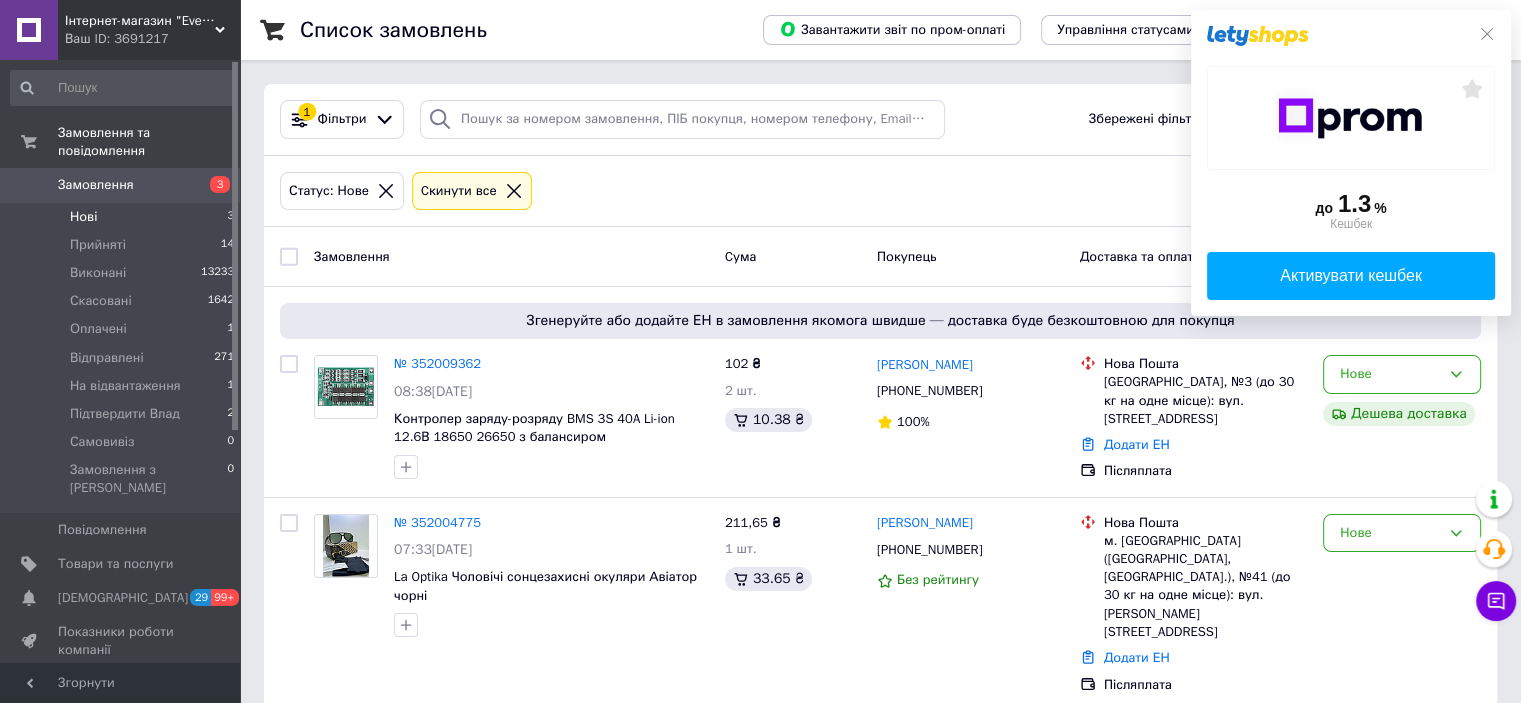 click on "Нові 3" at bounding box center [123, 217] 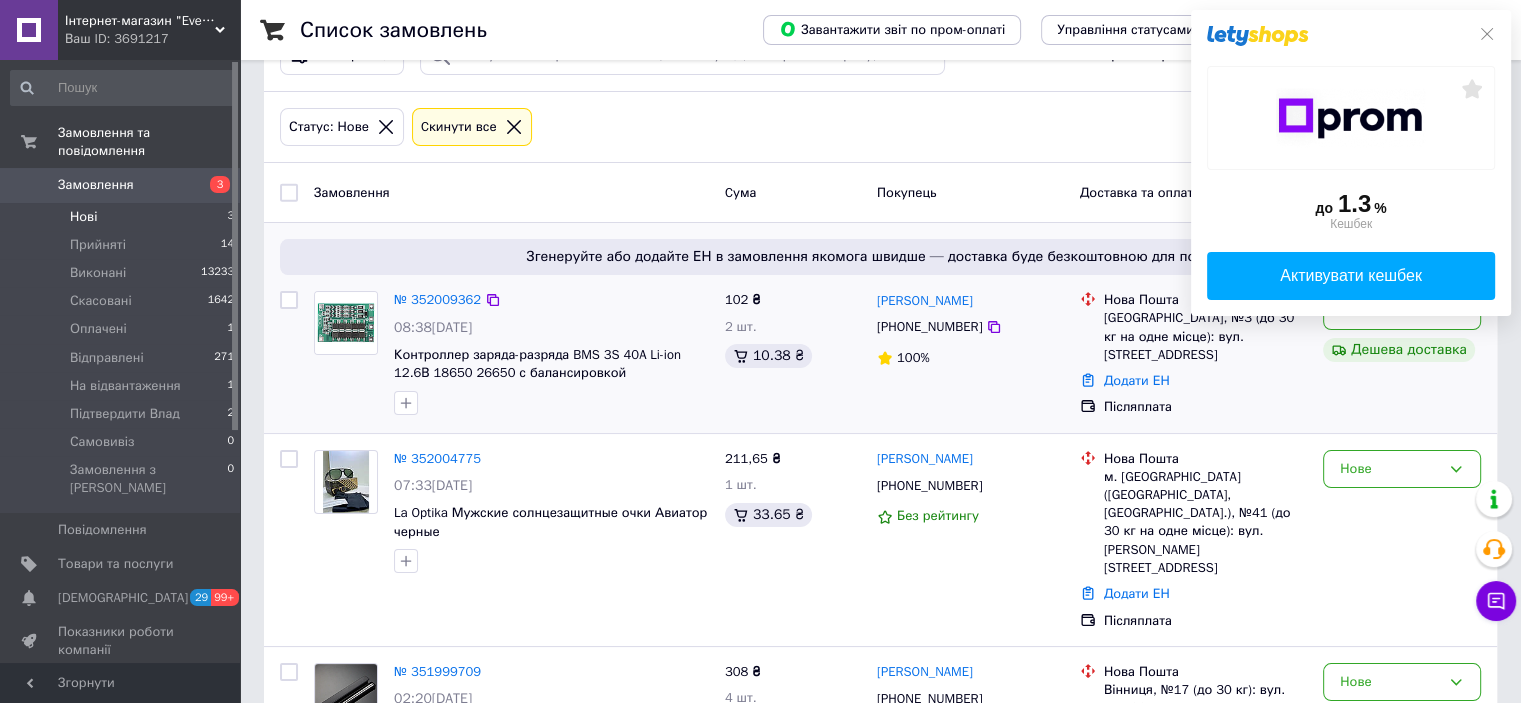 scroll, scrollTop: 0, scrollLeft: 0, axis: both 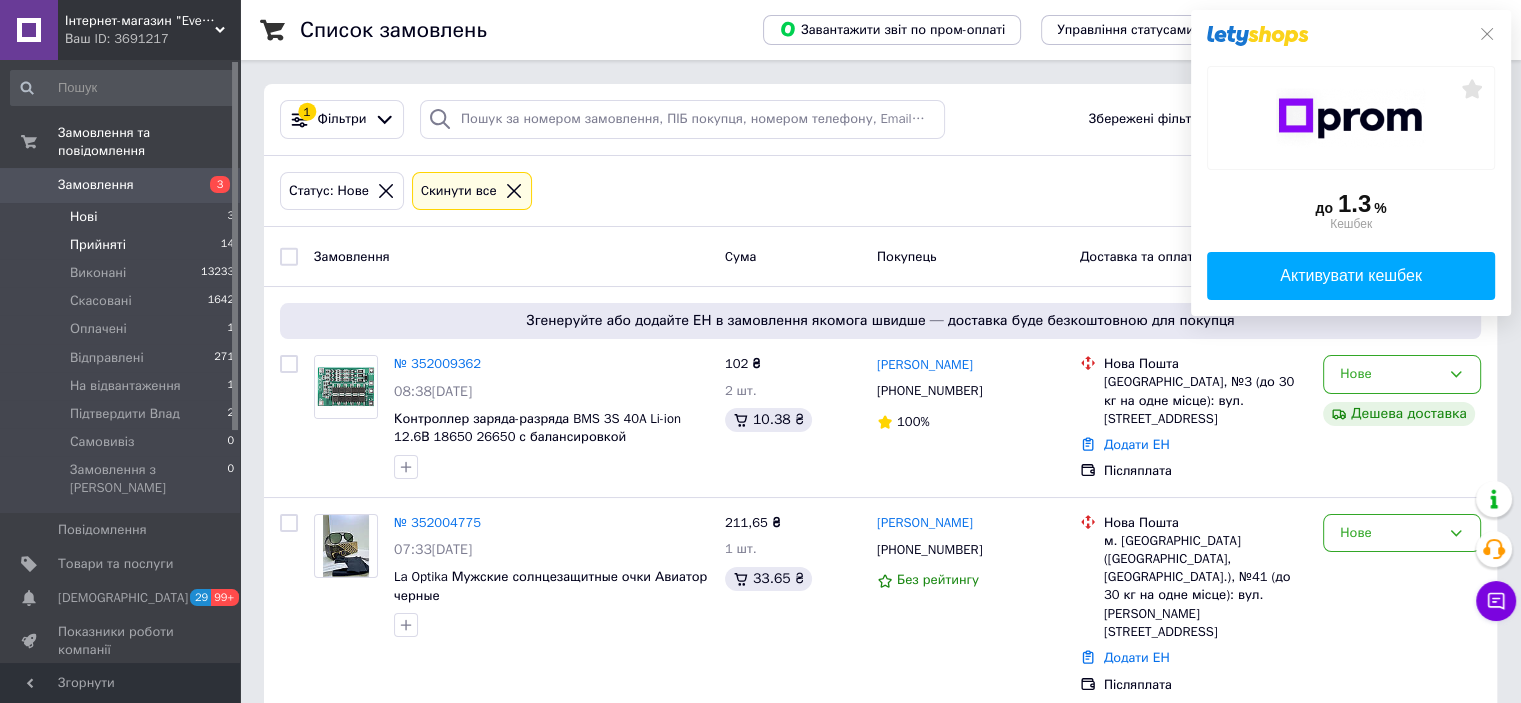 click on "Прийняті" at bounding box center [98, 245] 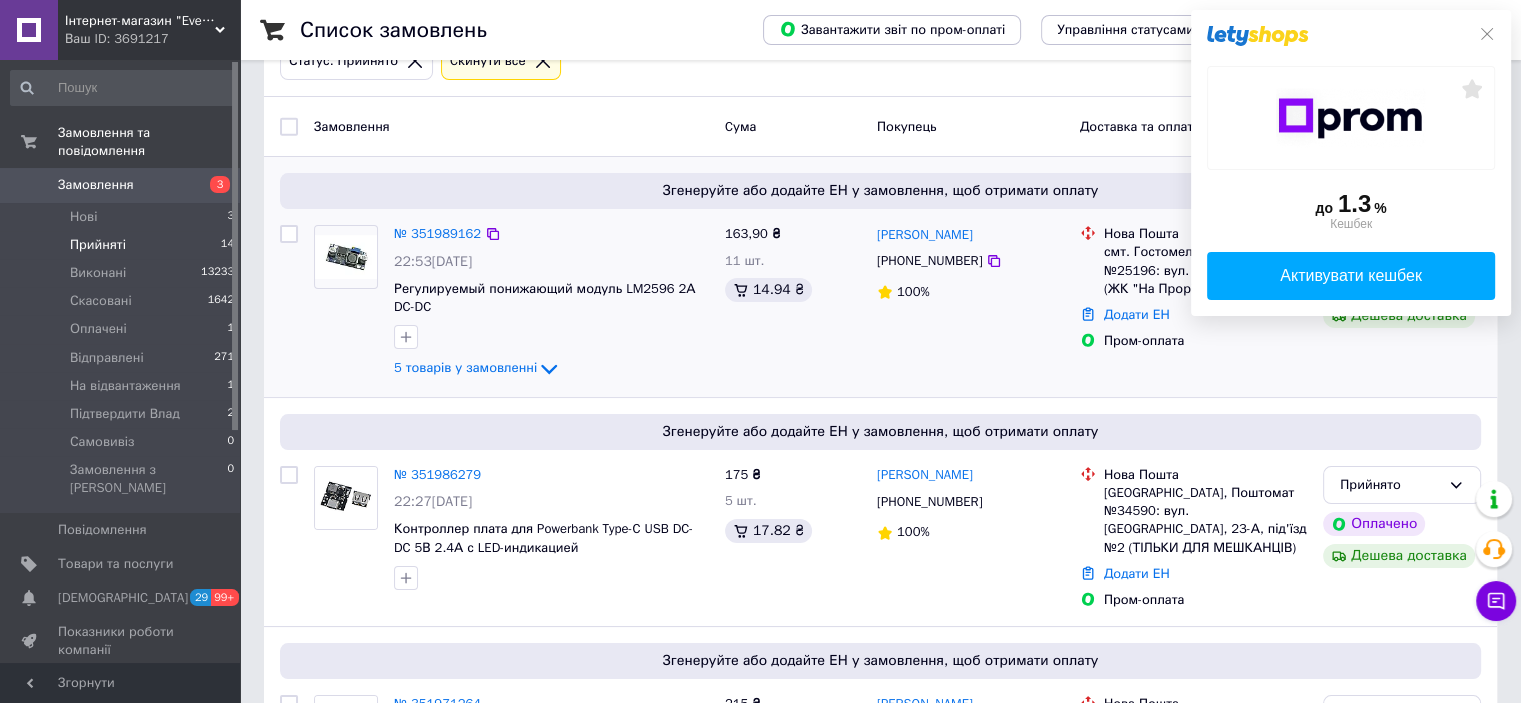 scroll, scrollTop: 0, scrollLeft: 0, axis: both 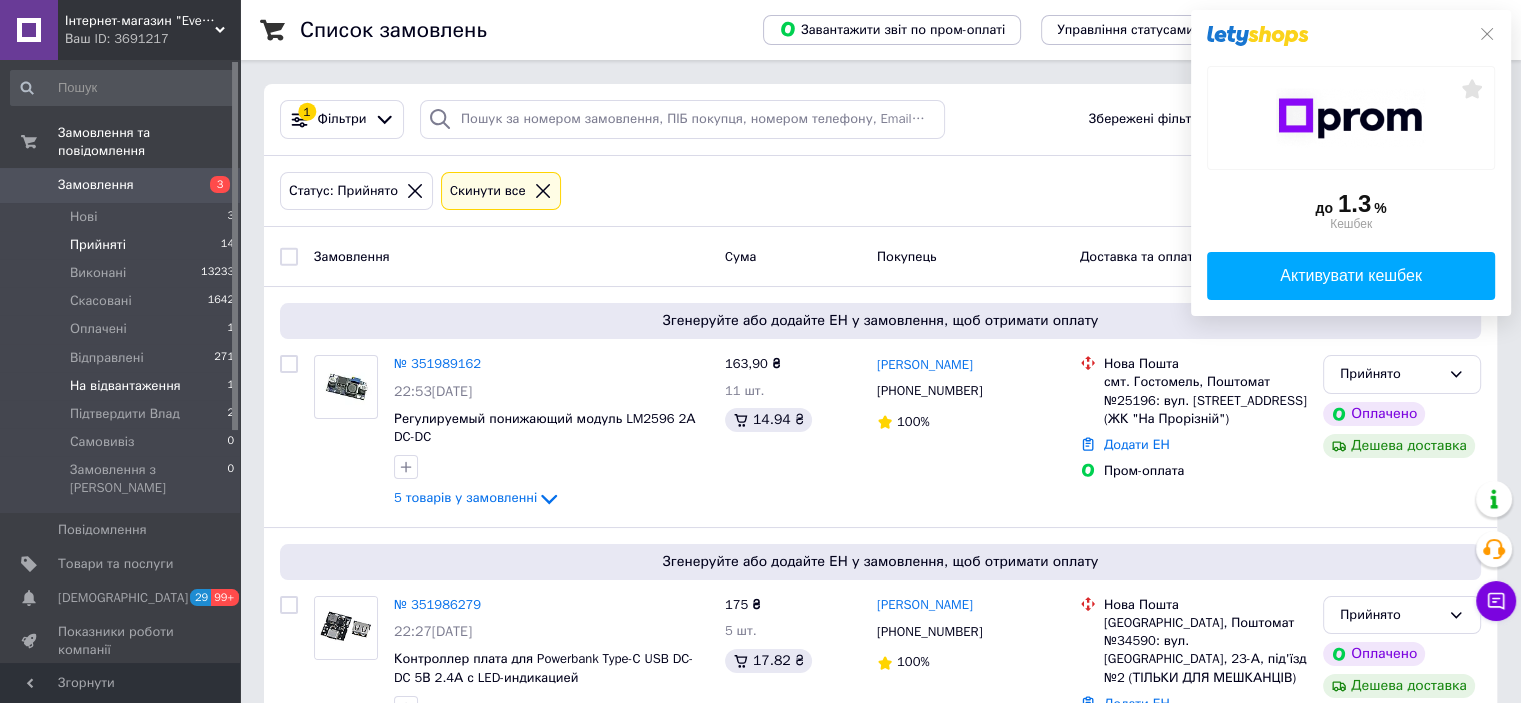click on "На відвантаження" at bounding box center (125, 386) 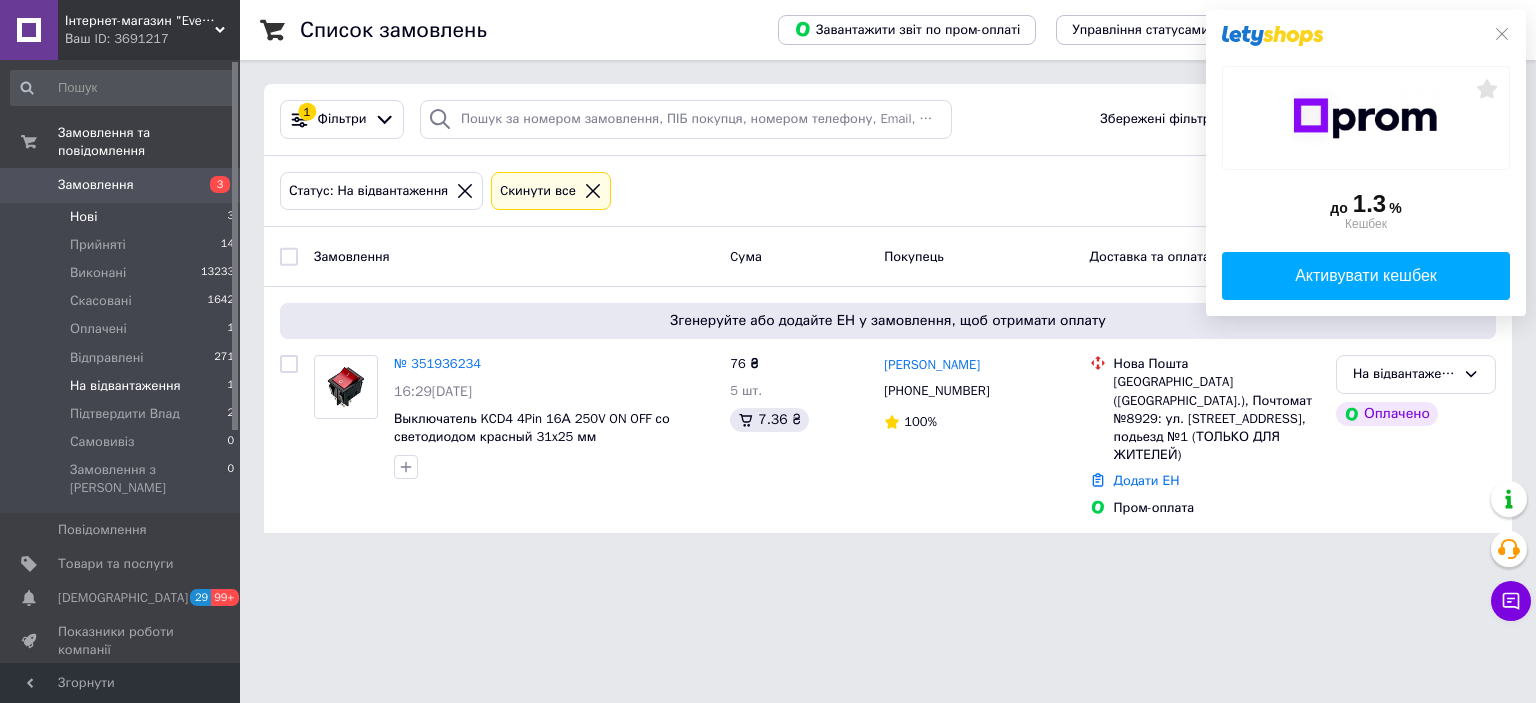 click on "Нові 3" at bounding box center (123, 217) 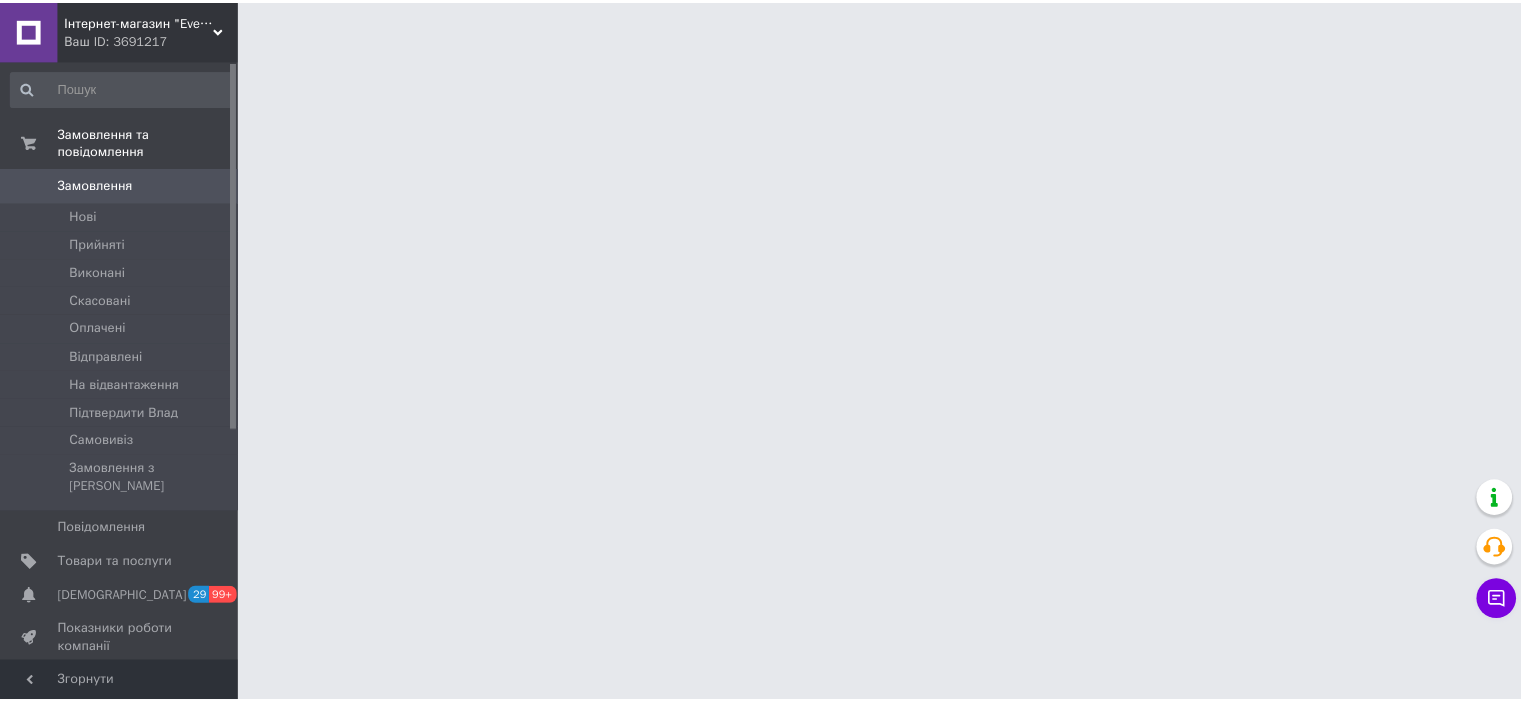 scroll, scrollTop: 0, scrollLeft: 0, axis: both 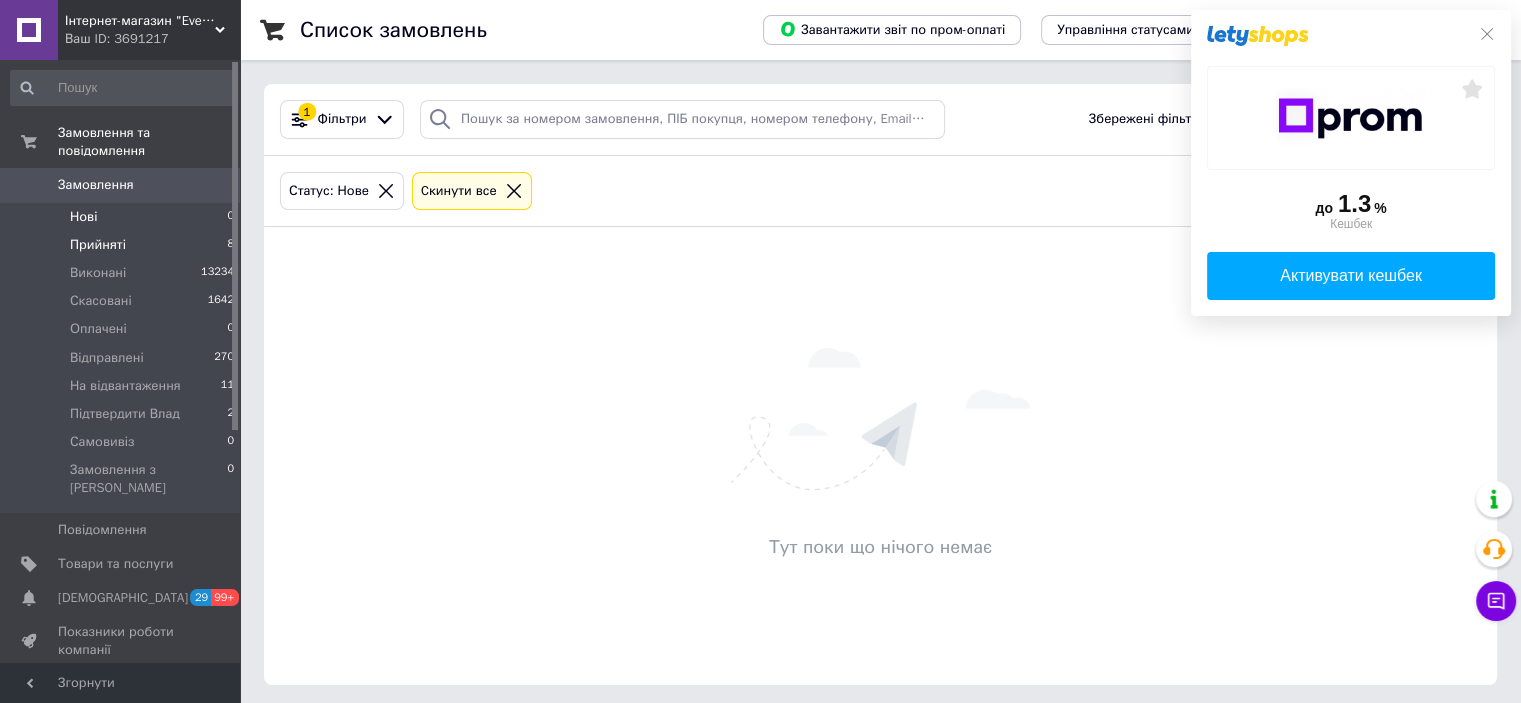 click on "Прийняті 8" at bounding box center [123, 245] 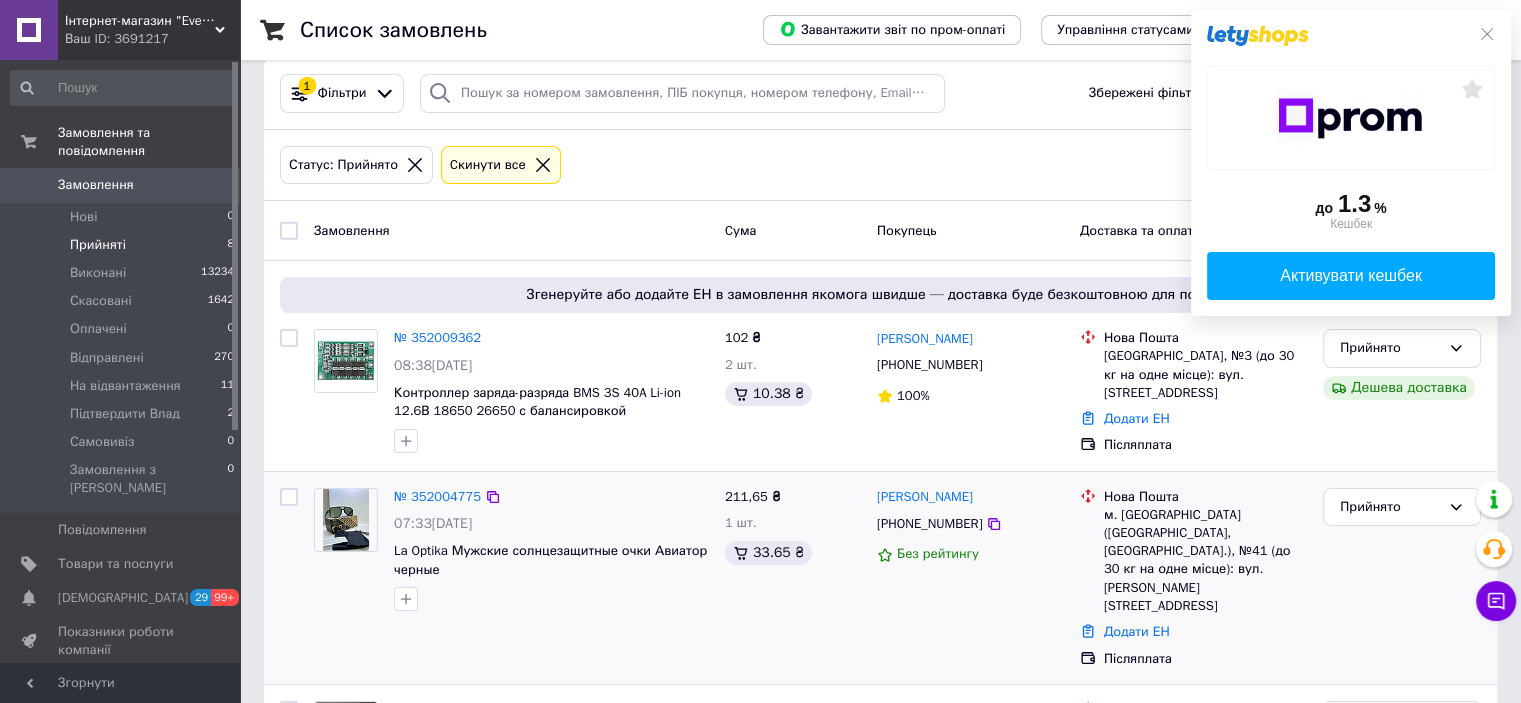 scroll, scrollTop: 0, scrollLeft: 0, axis: both 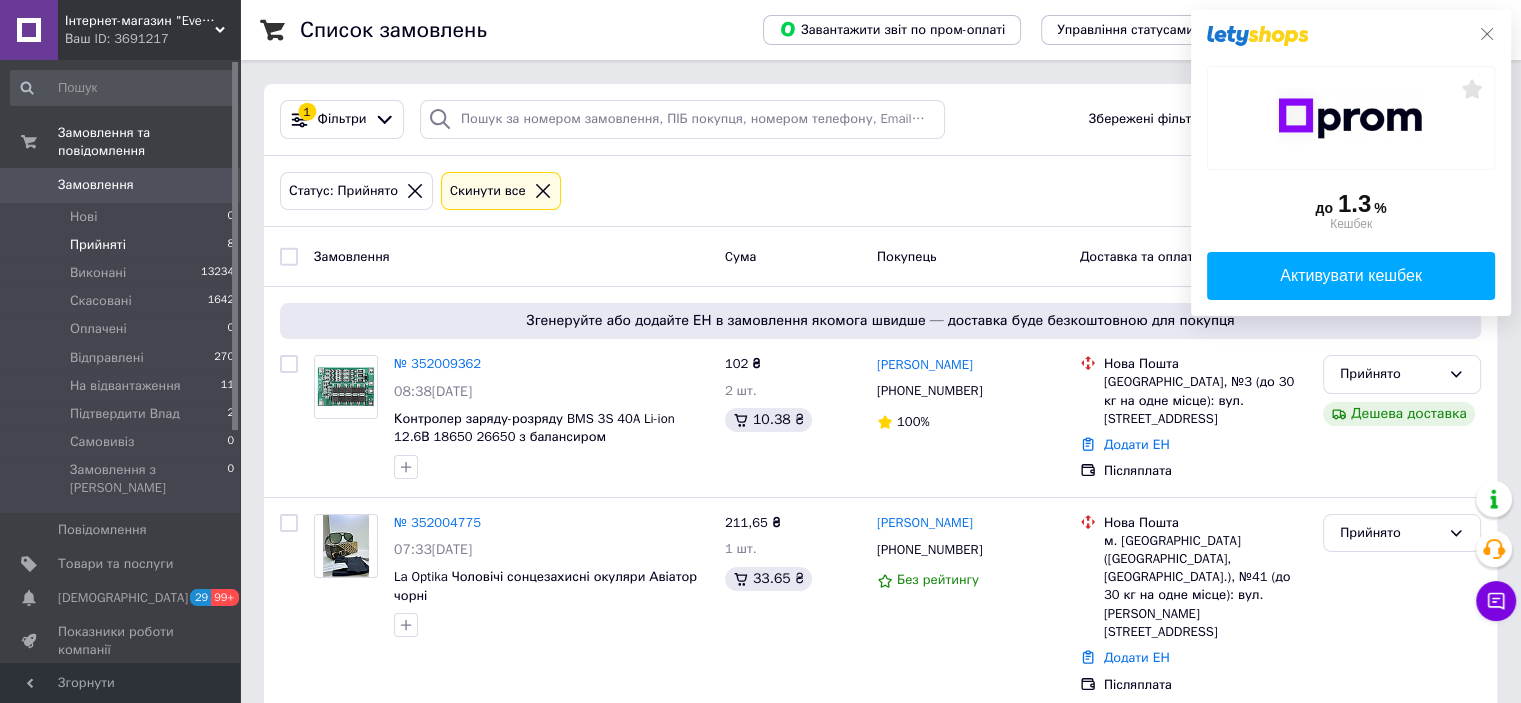click 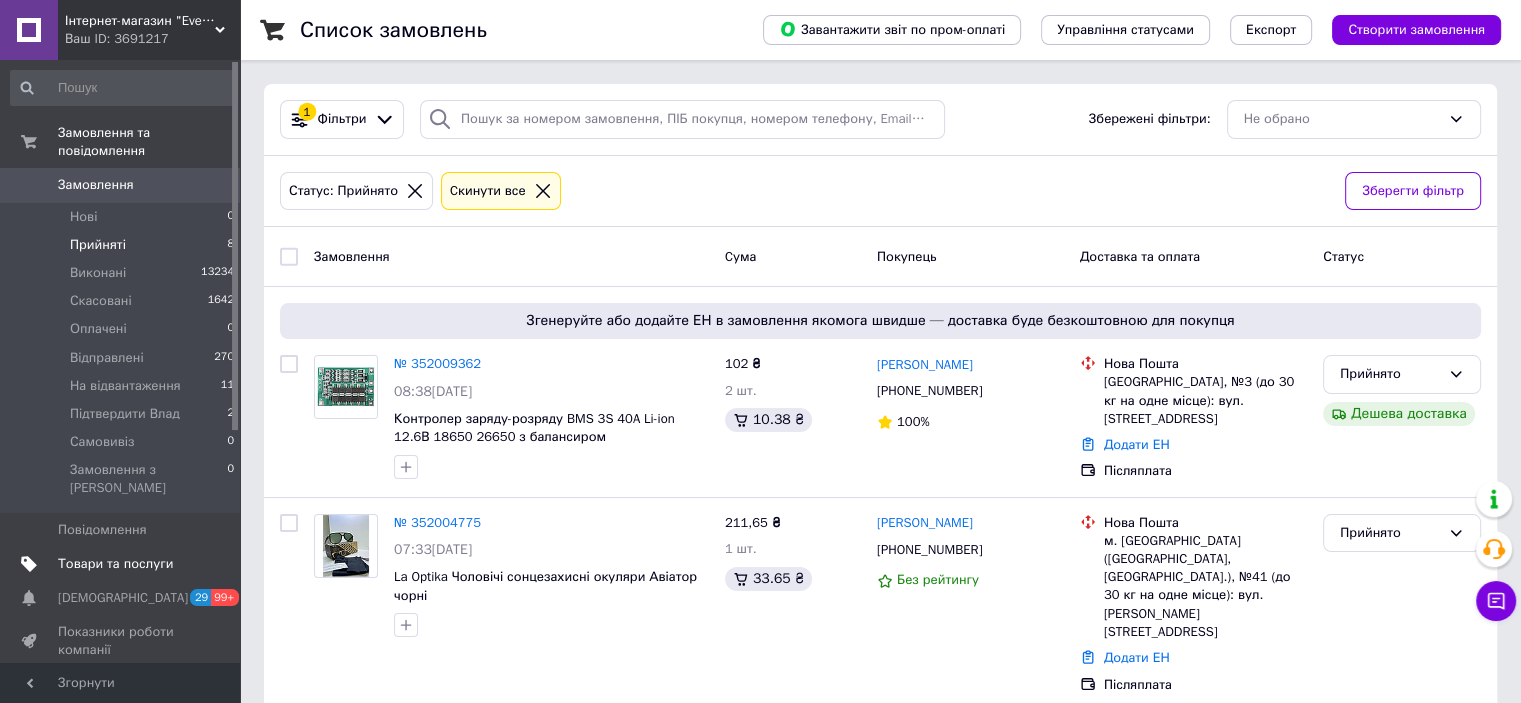 click on "Товари та послуги" at bounding box center [115, 564] 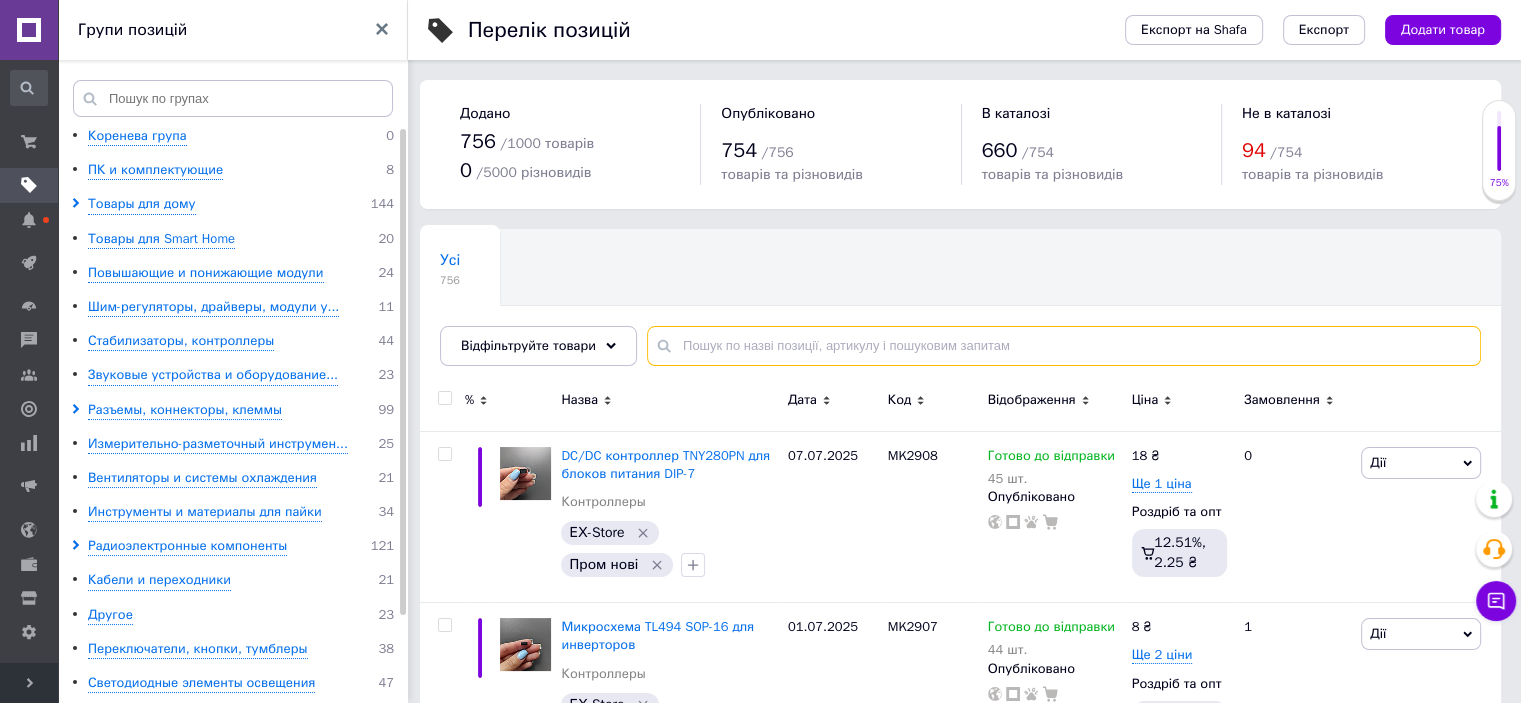 click at bounding box center (1064, 346) 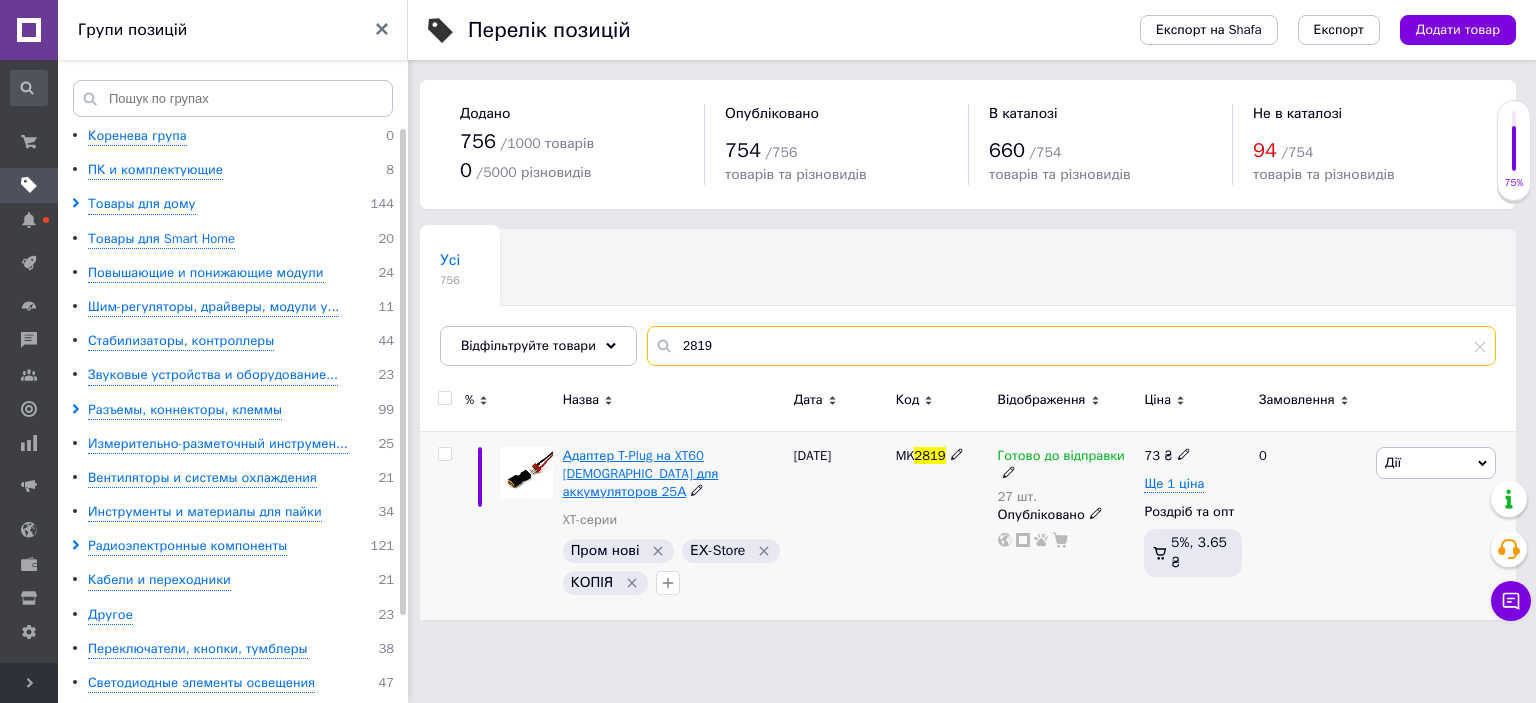 type on "2819" 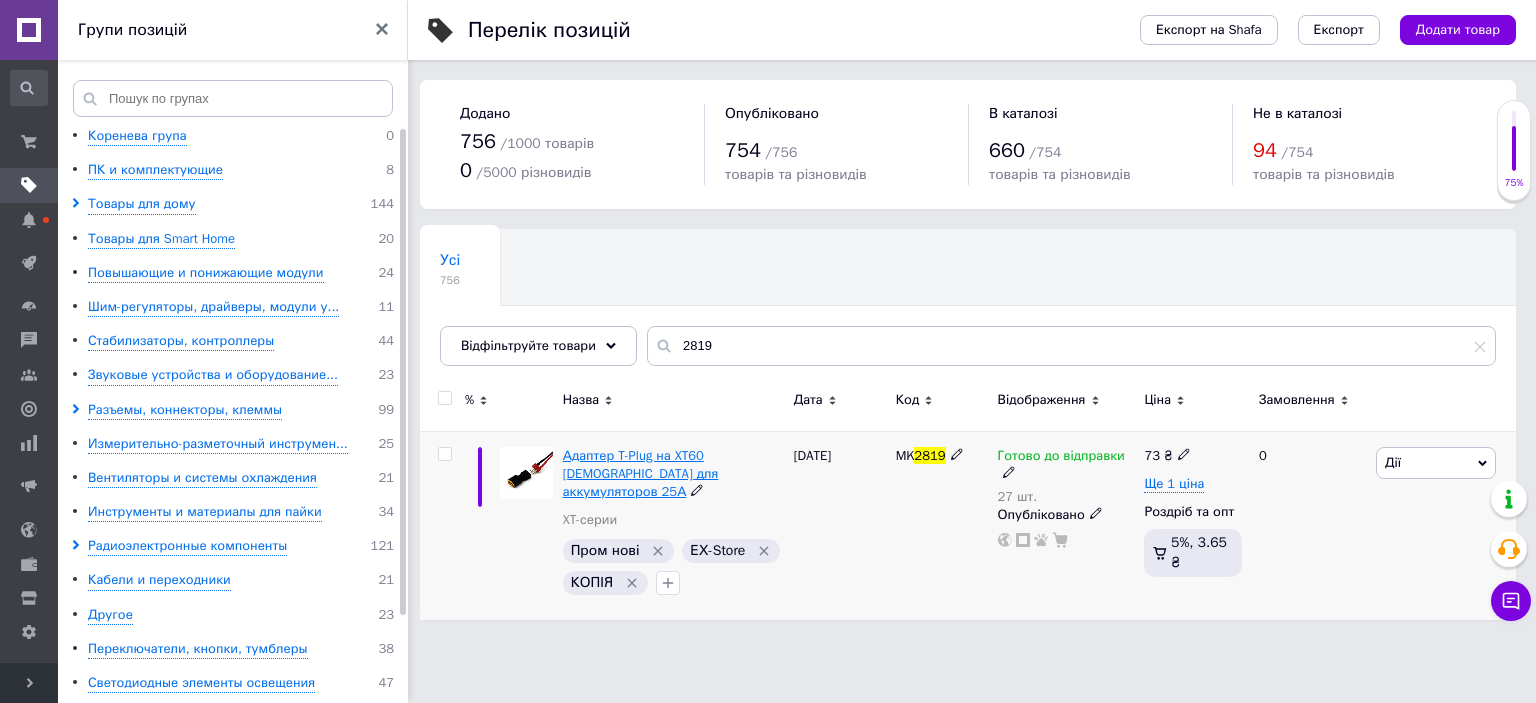 click on "Адаптер T-Plug на XT60 Male для аккумуляторов 25А" at bounding box center [641, 473] 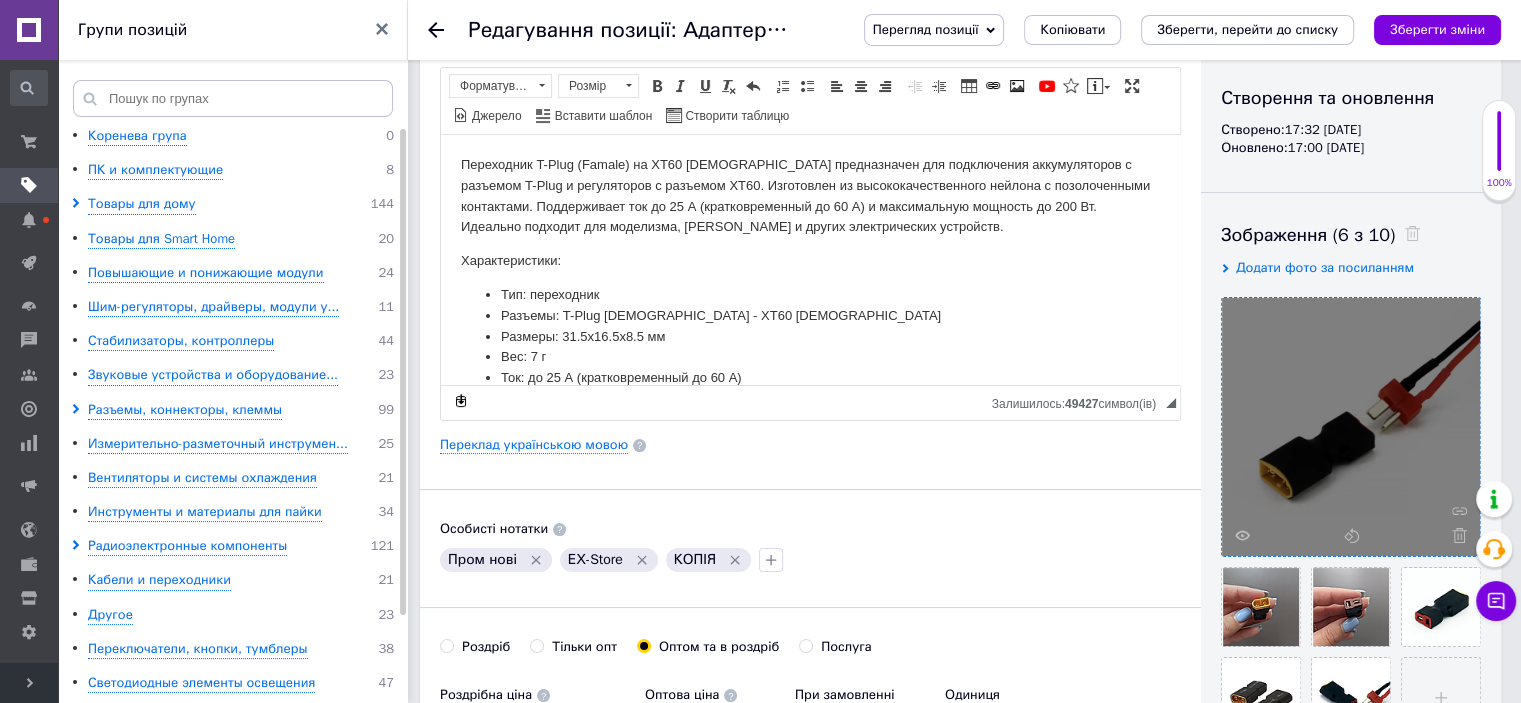 scroll, scrollTop: 300, scrollLeft: 0, axis: vertical 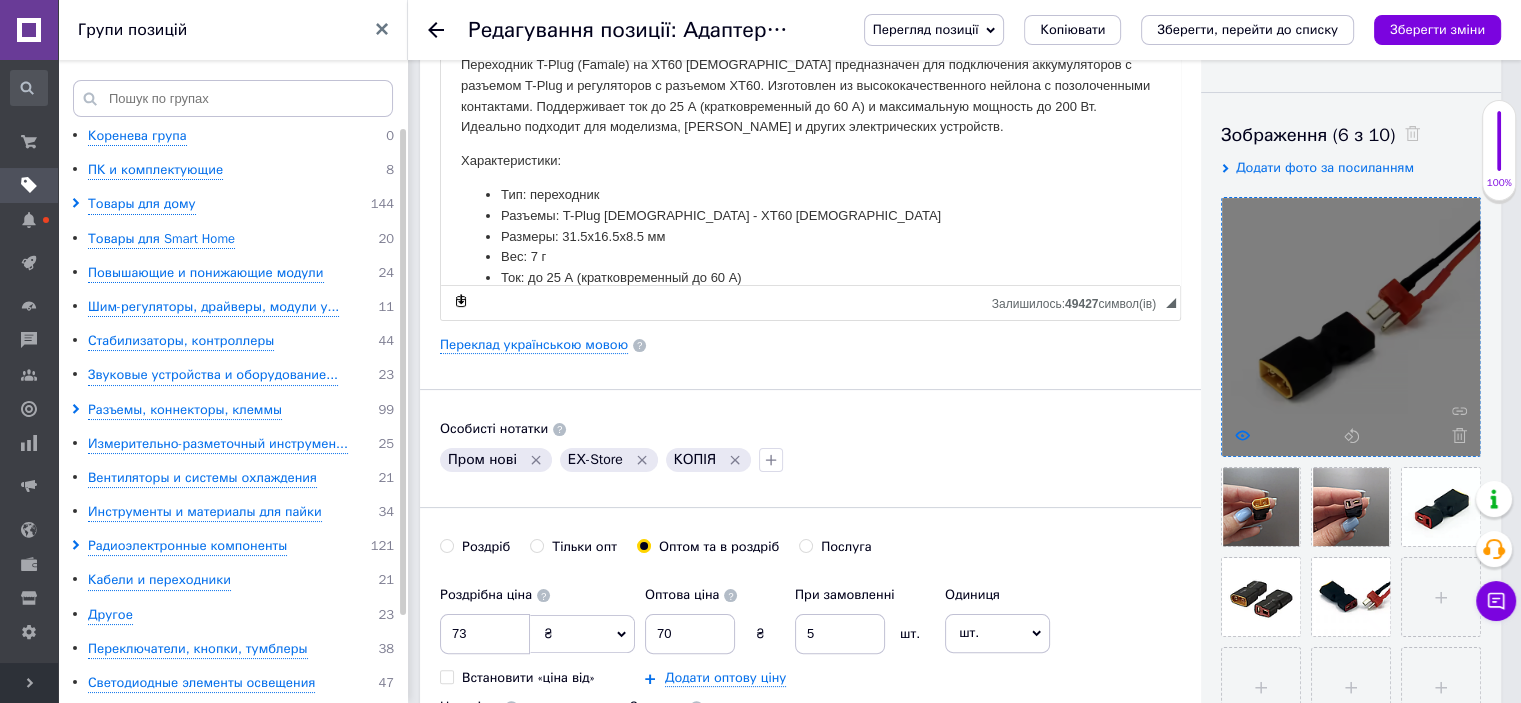 click 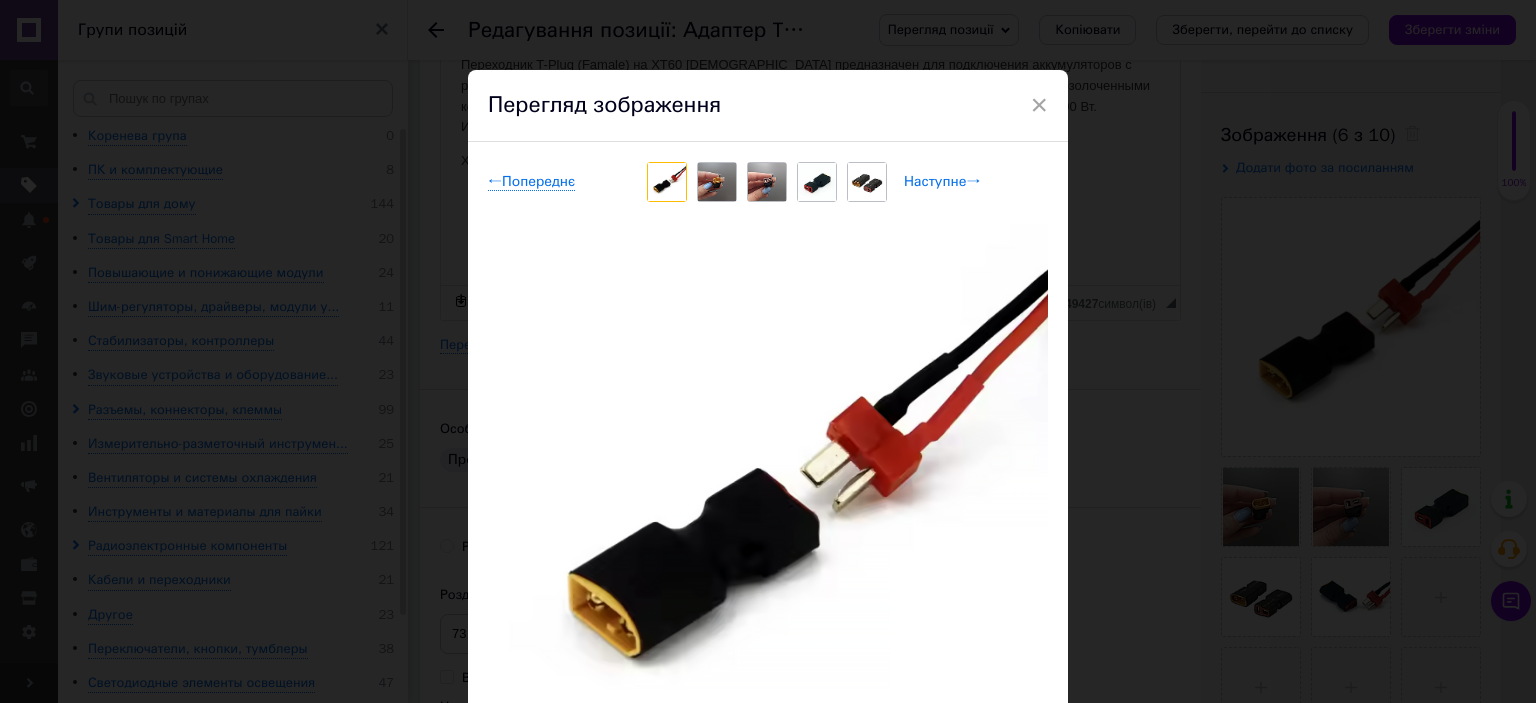 click on "Наступне →" at bounding box center [942, 182] 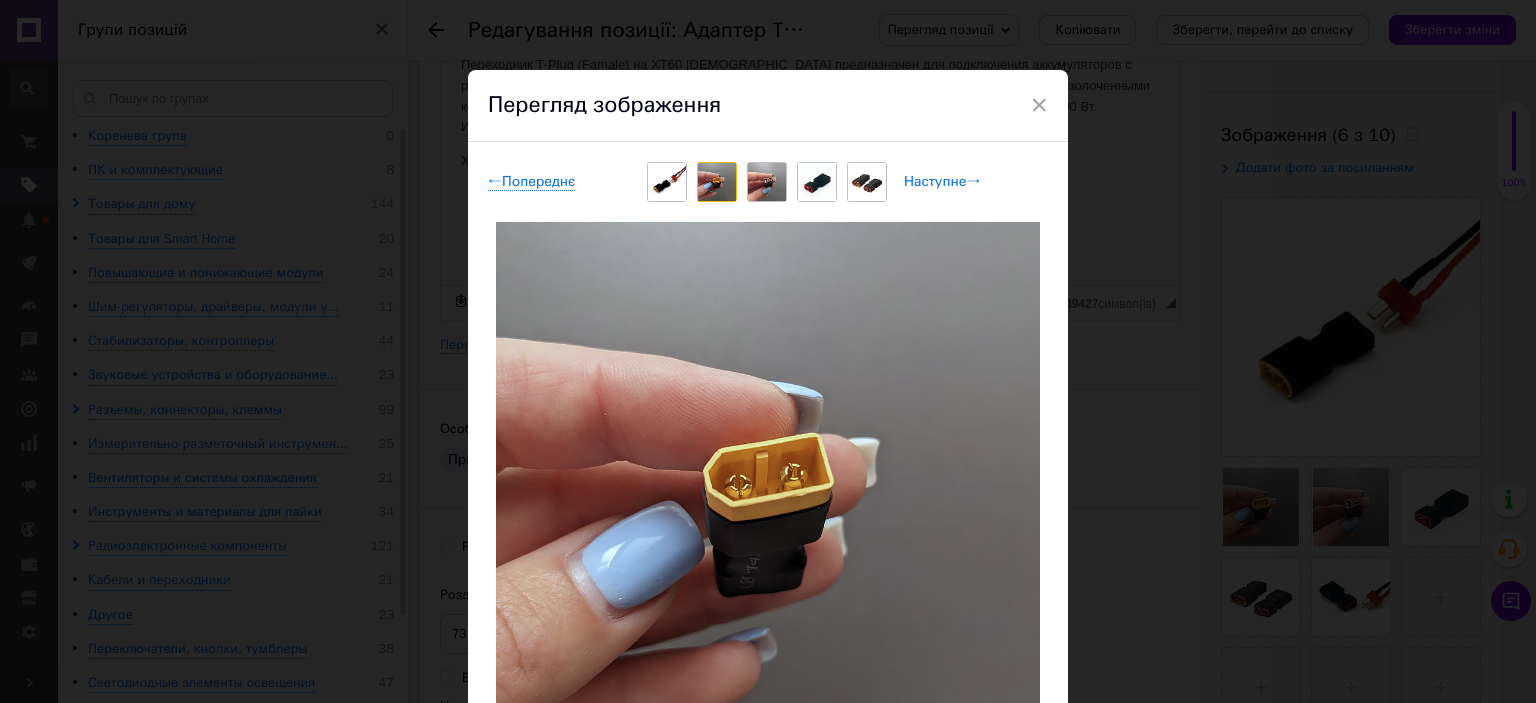 click on "Наступне →" at bounding box center (942, 182) 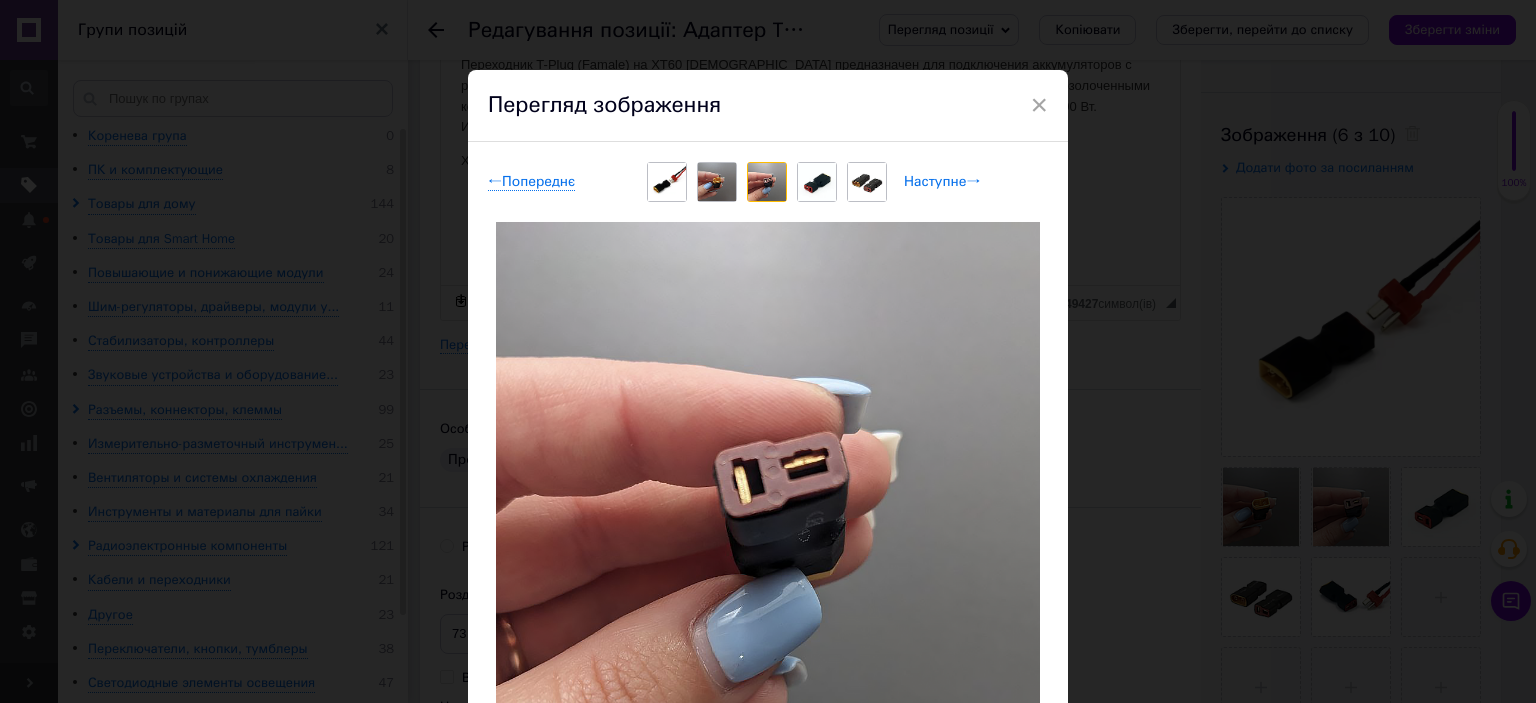 click on "Наступне →" at bounding box center (942, 182) 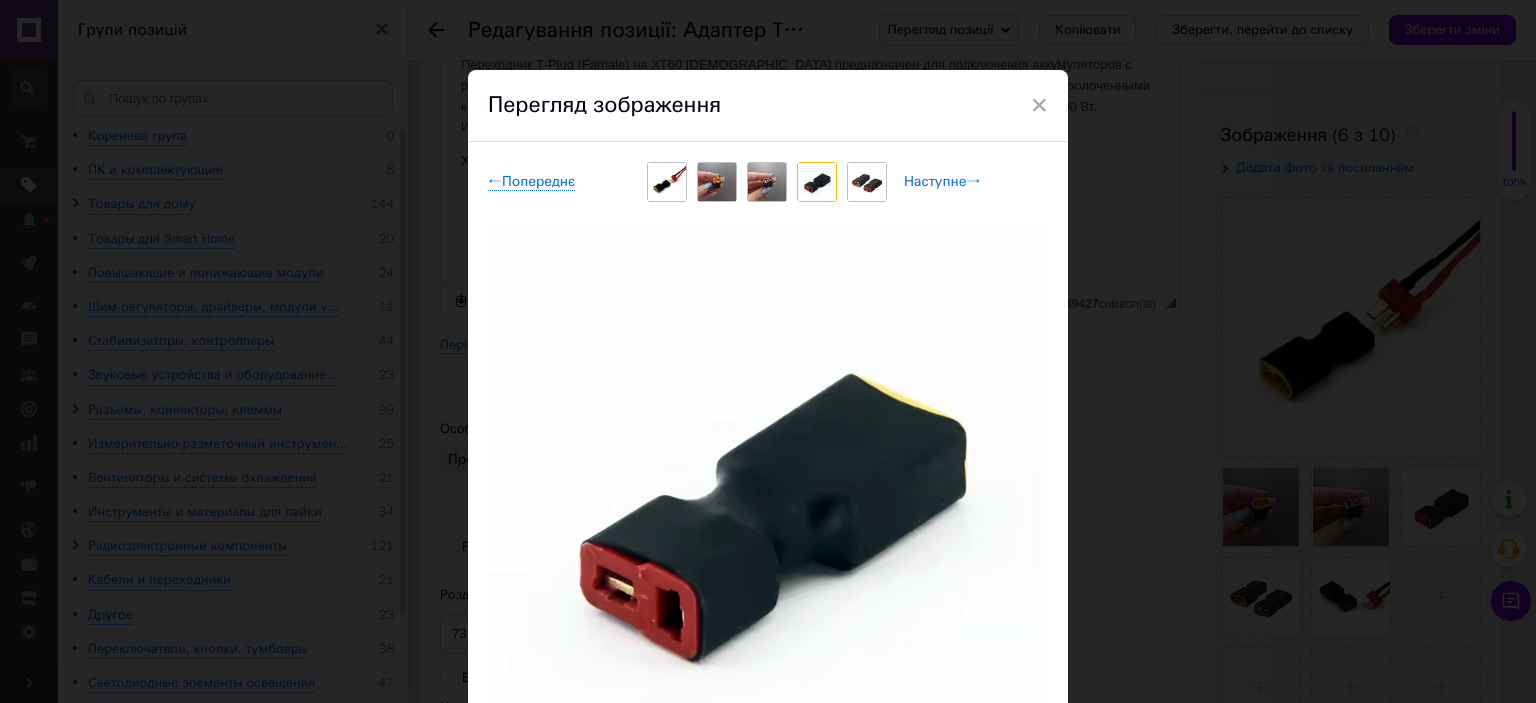 click on "Наступне →" at bounding box center (942, 182) 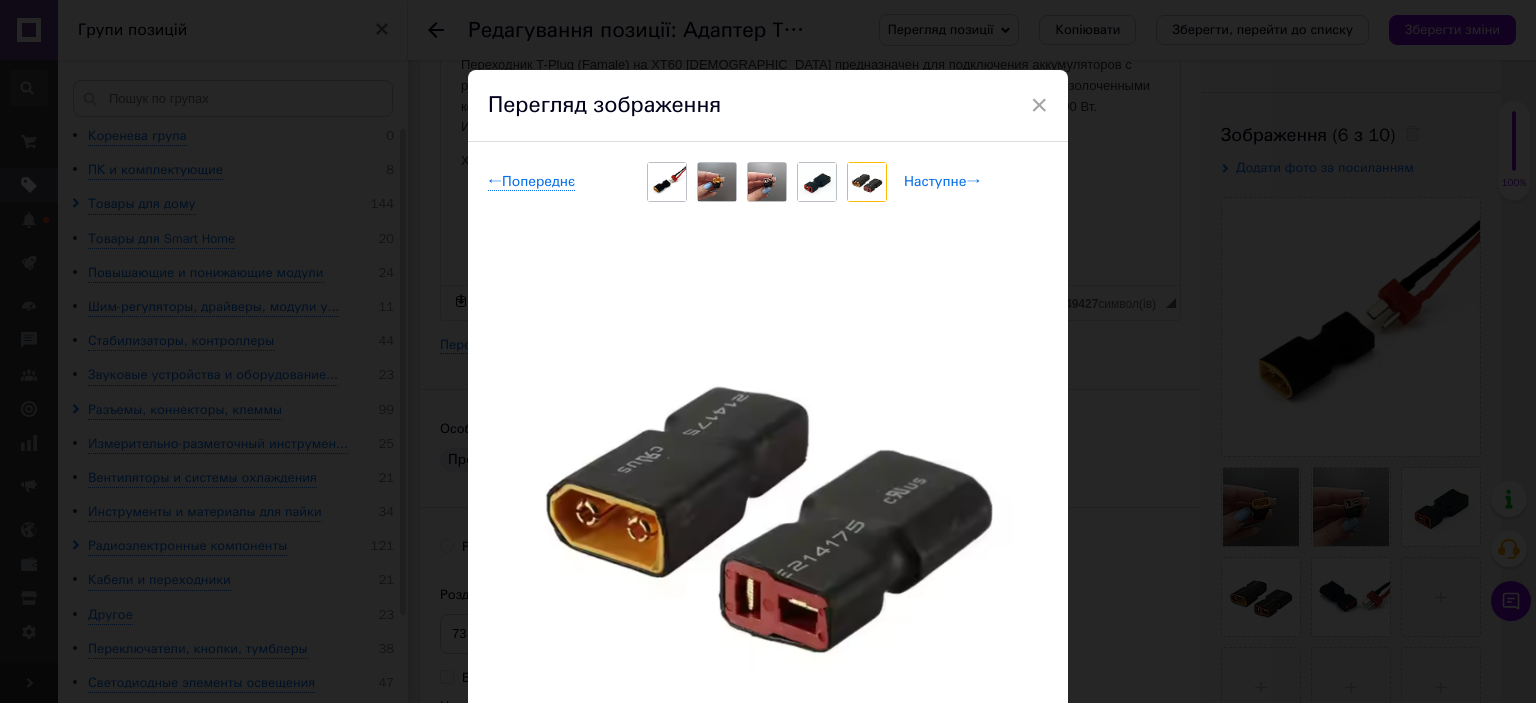 click on "Наступне →" at bounding box center (942, 182) 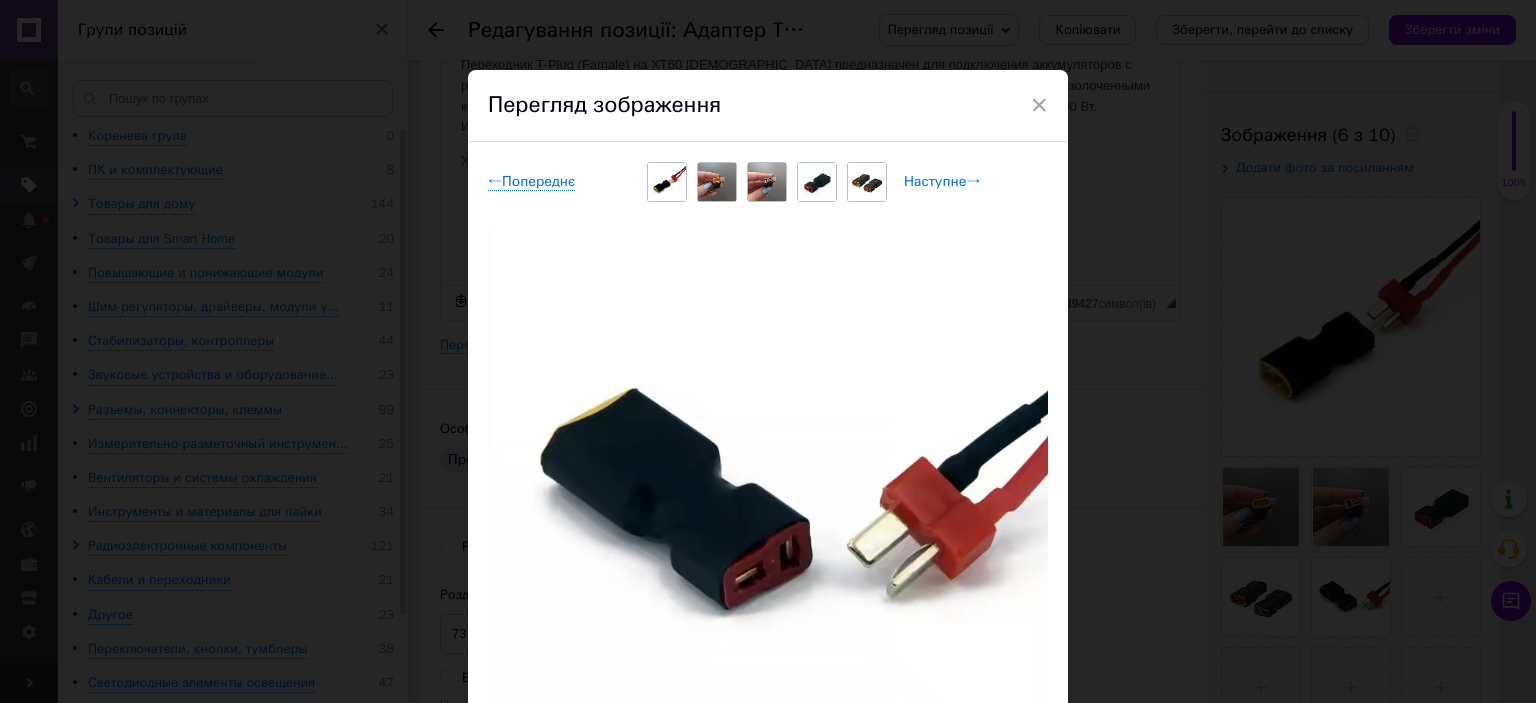 click on "Наступне →" at bounding box center (942, 182) 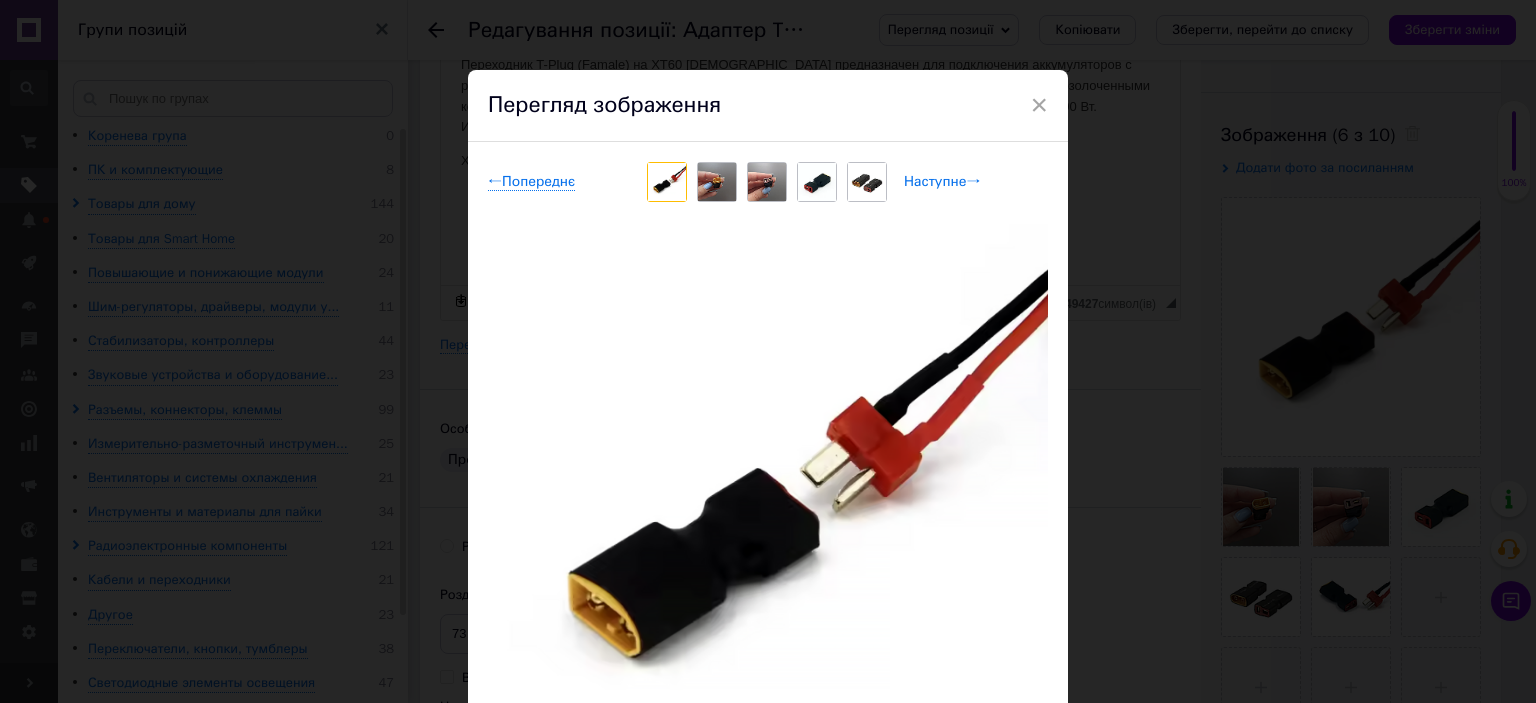 click on "Наступне →" at bounding box center (942, 182) 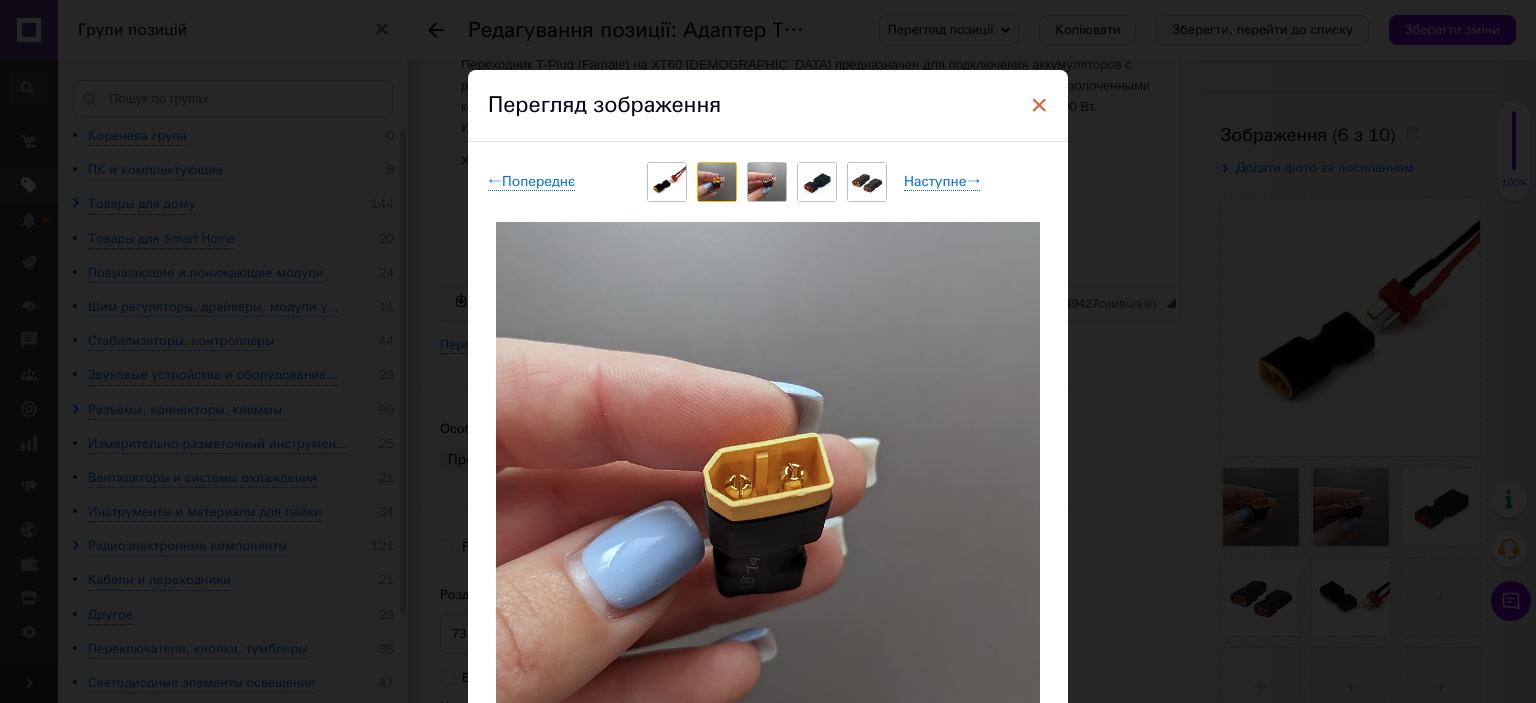 click on "×" at bounding box center (1039, 105) 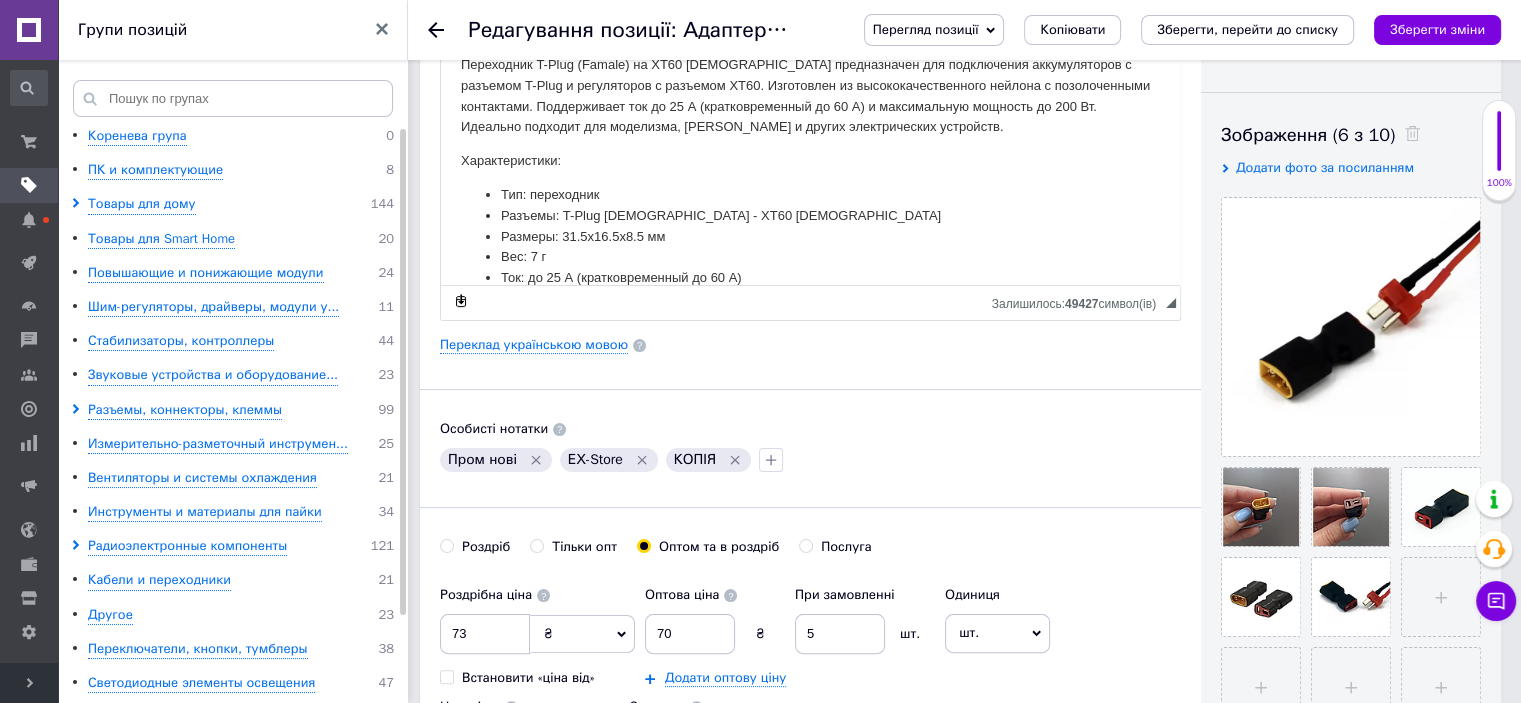 scroll, scrollTop: 0, scrollLeft: 0, axis: both 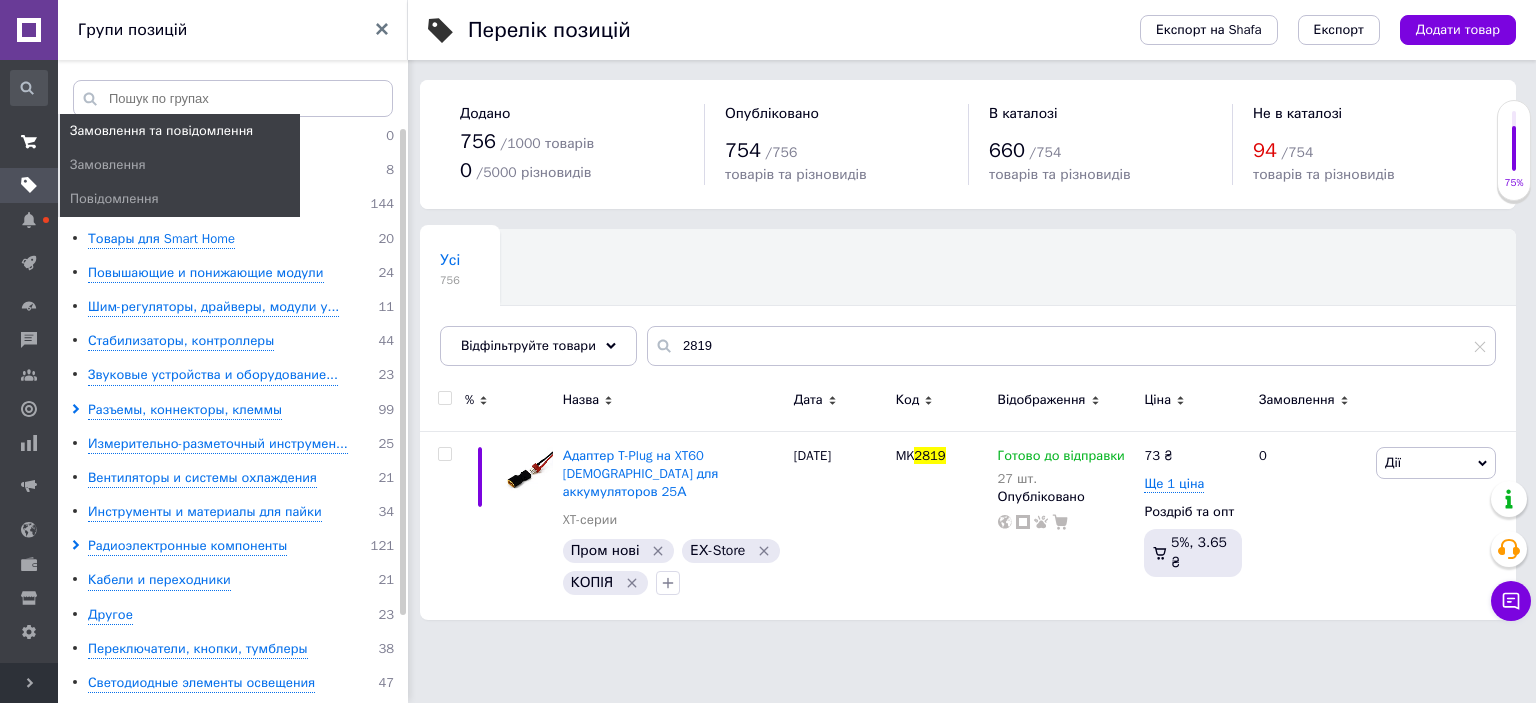 click at bounding box center [29, 142] 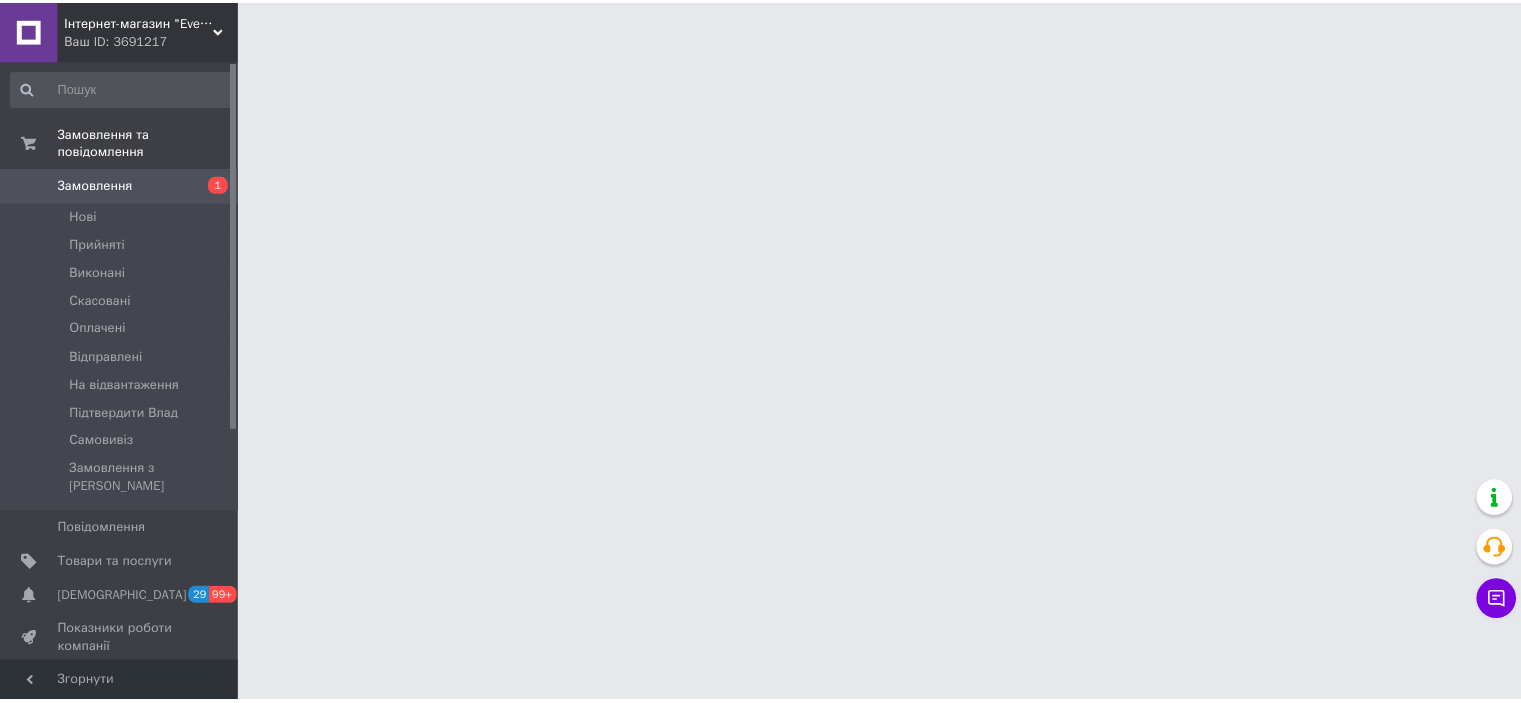scroll, scrollTop: 0, scrollLeft: 0, axis: both 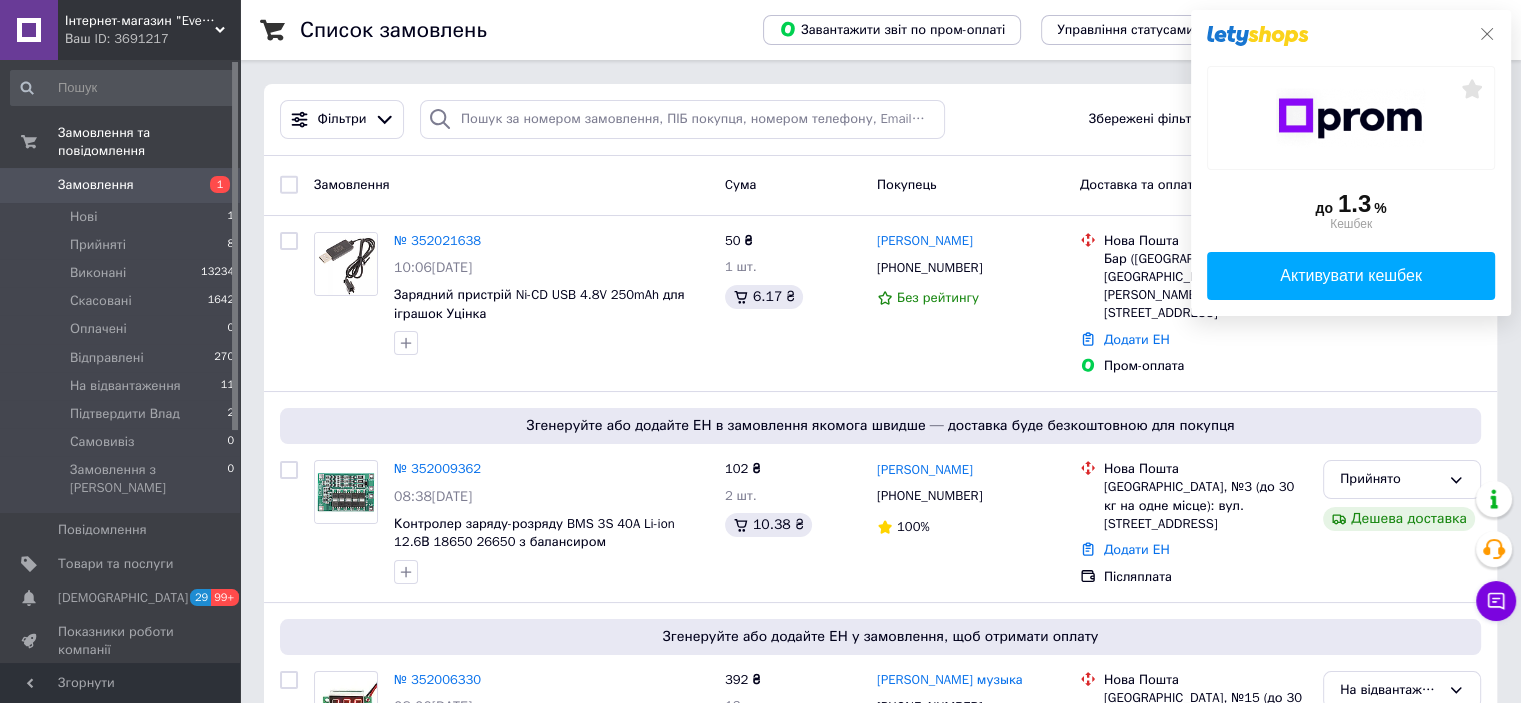click 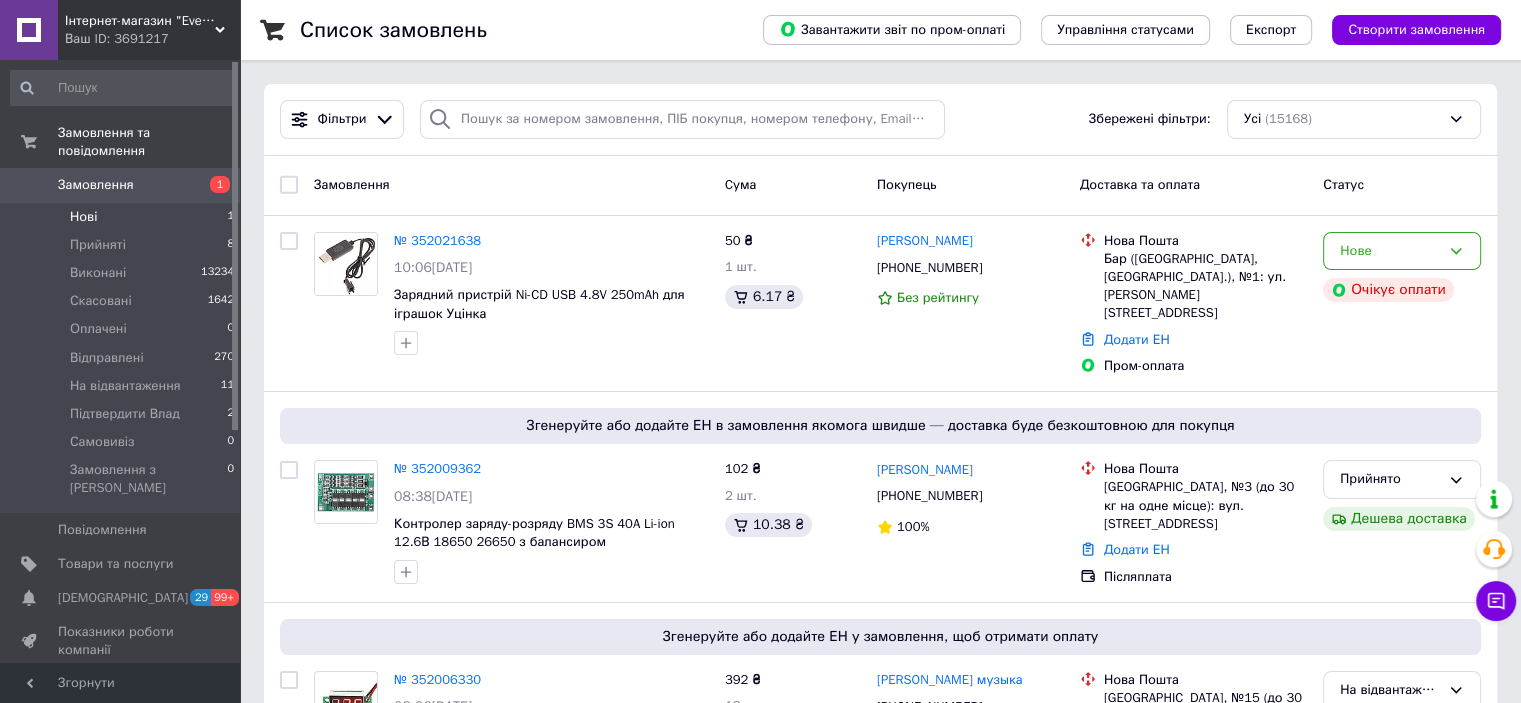 click on "Нові 1" at bounding box center [123, 217] 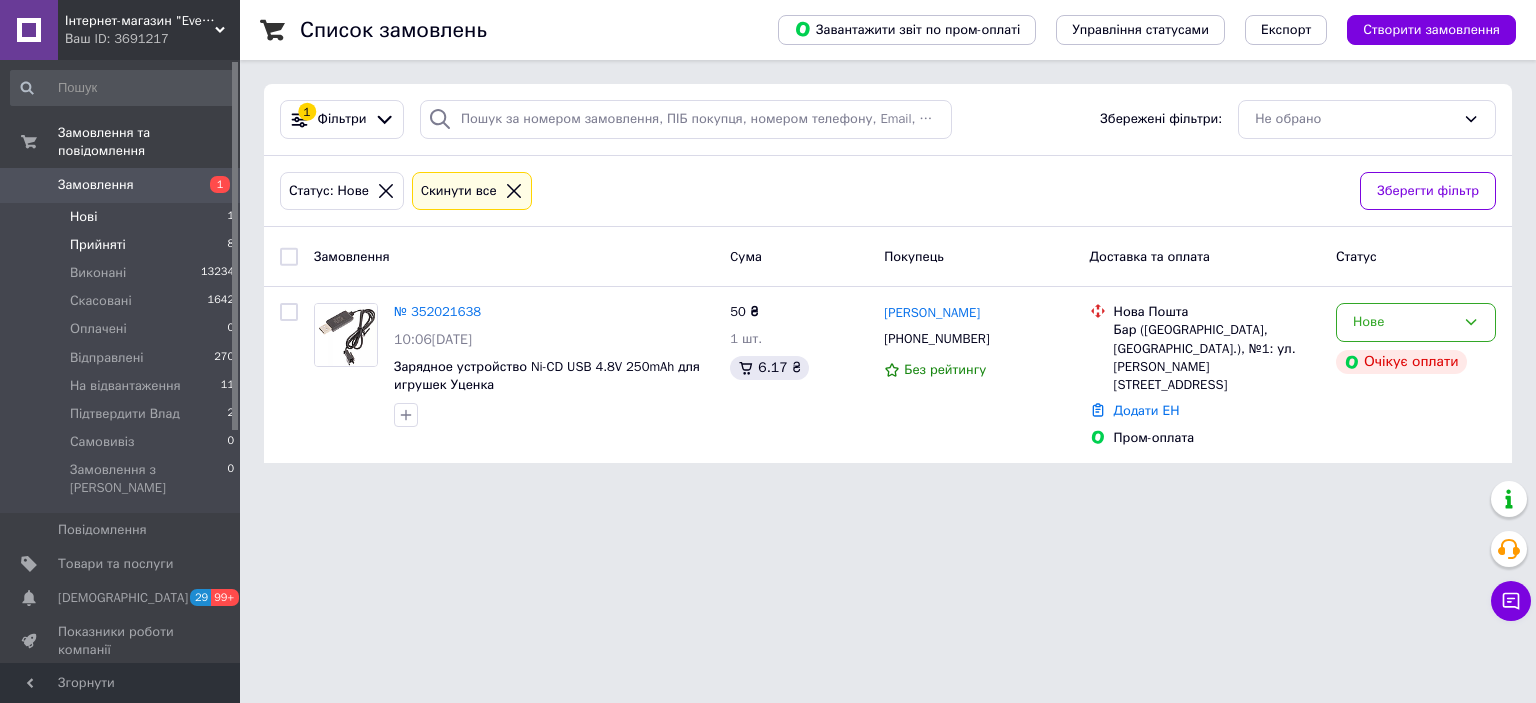 click on "Прийняті 8" at bounding box center [123, 245] 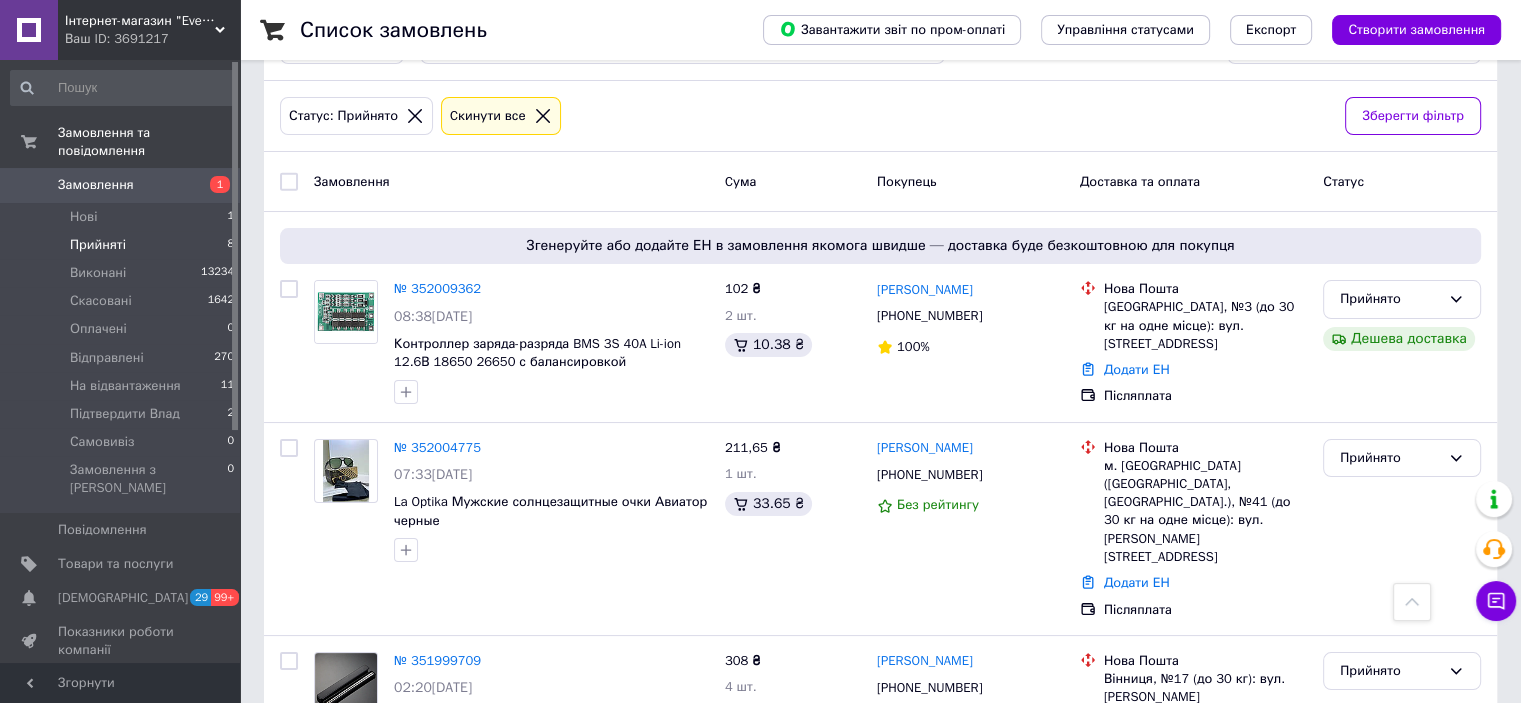 scroll, scrollTop: 0, scrollLeft: 0, axis: both 